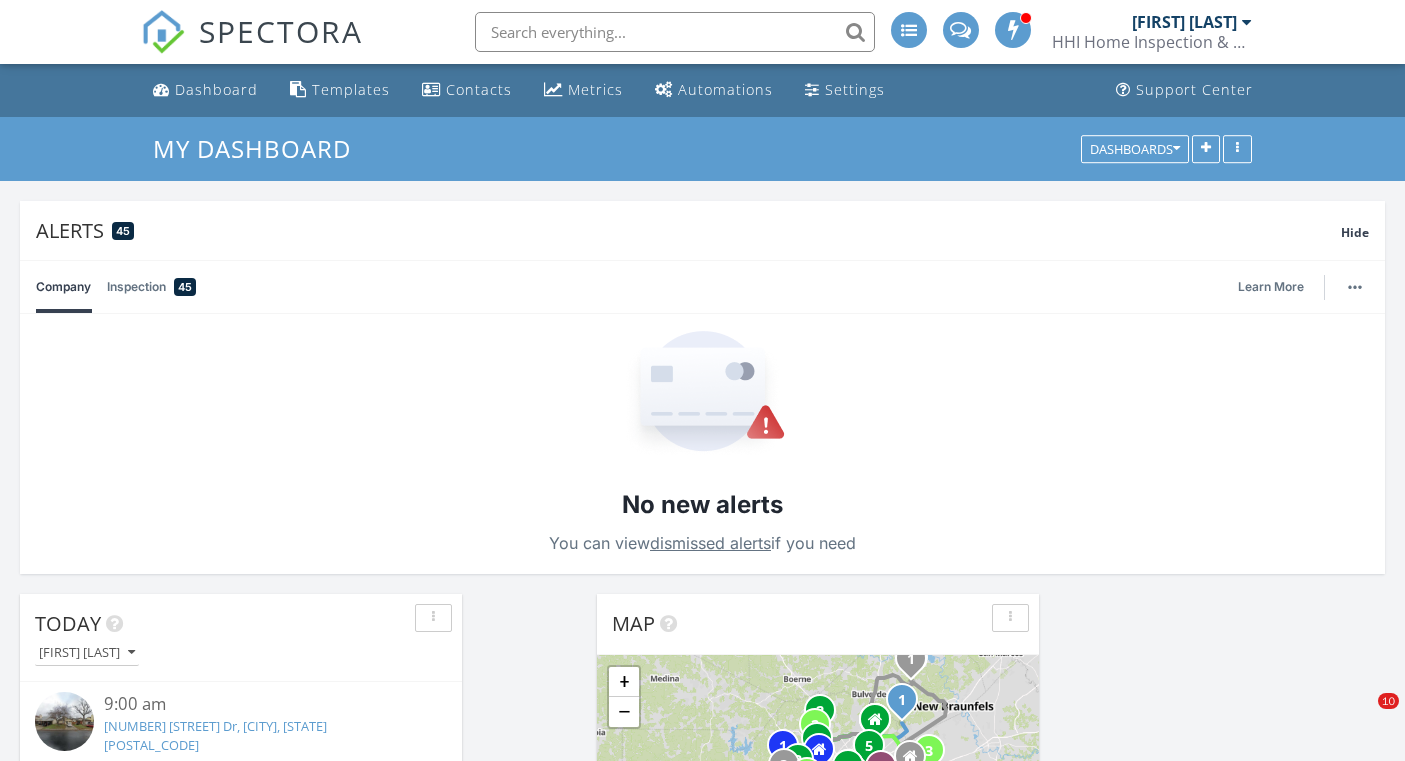 scroll, scrollTop: 2008, scrollLeft: 0, axis: vertical 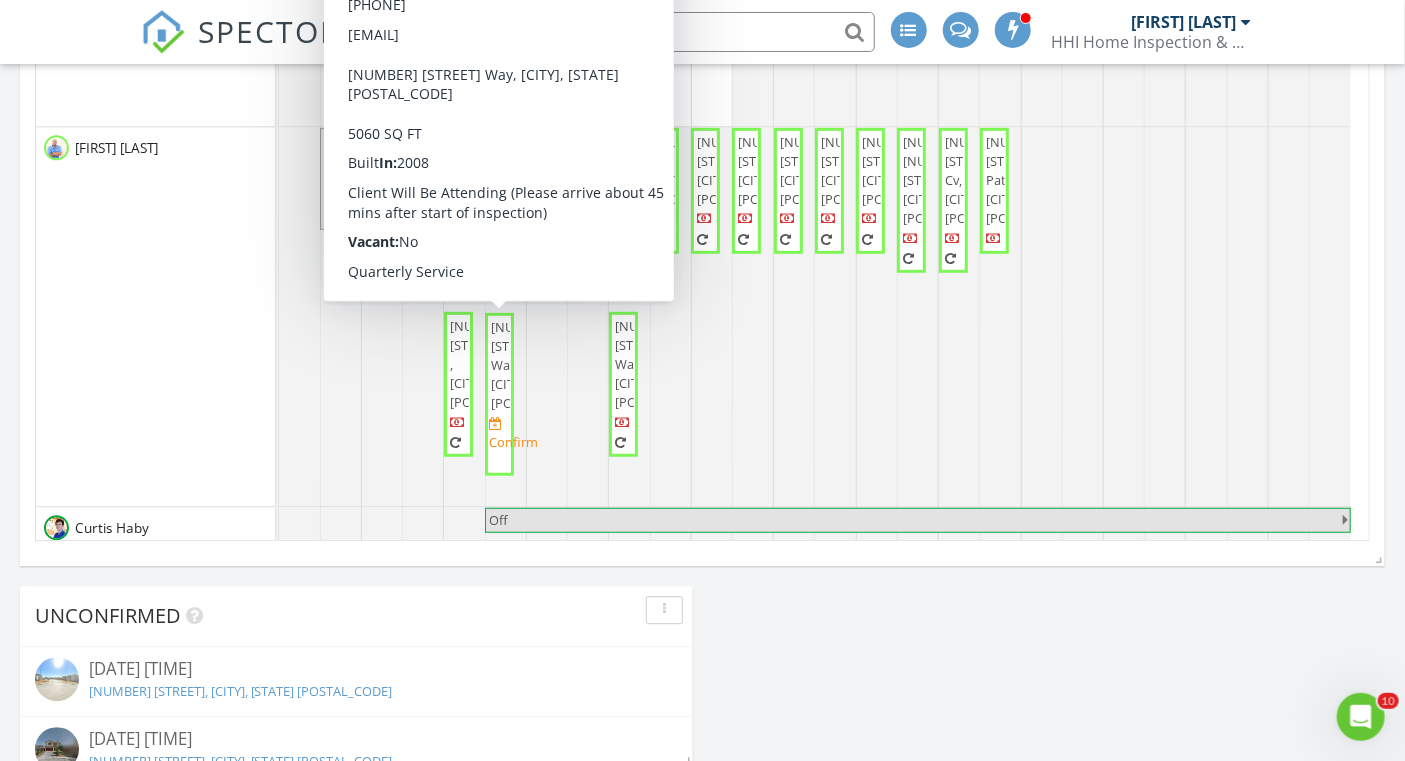 click on "7811 Kingsbury Way, San Antonio 78240" at bounding box center (538, 364) 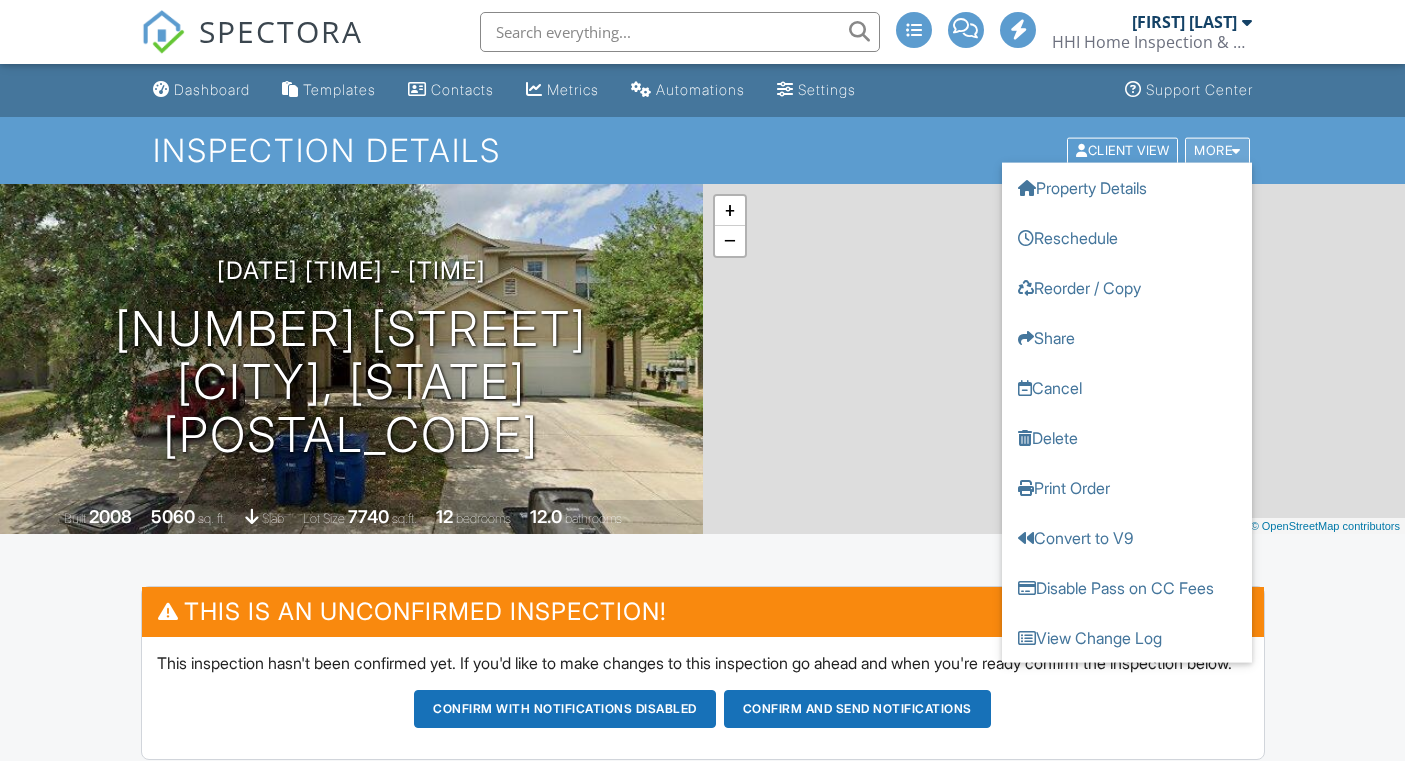 click on "More" at bounding box center (1217, 150) 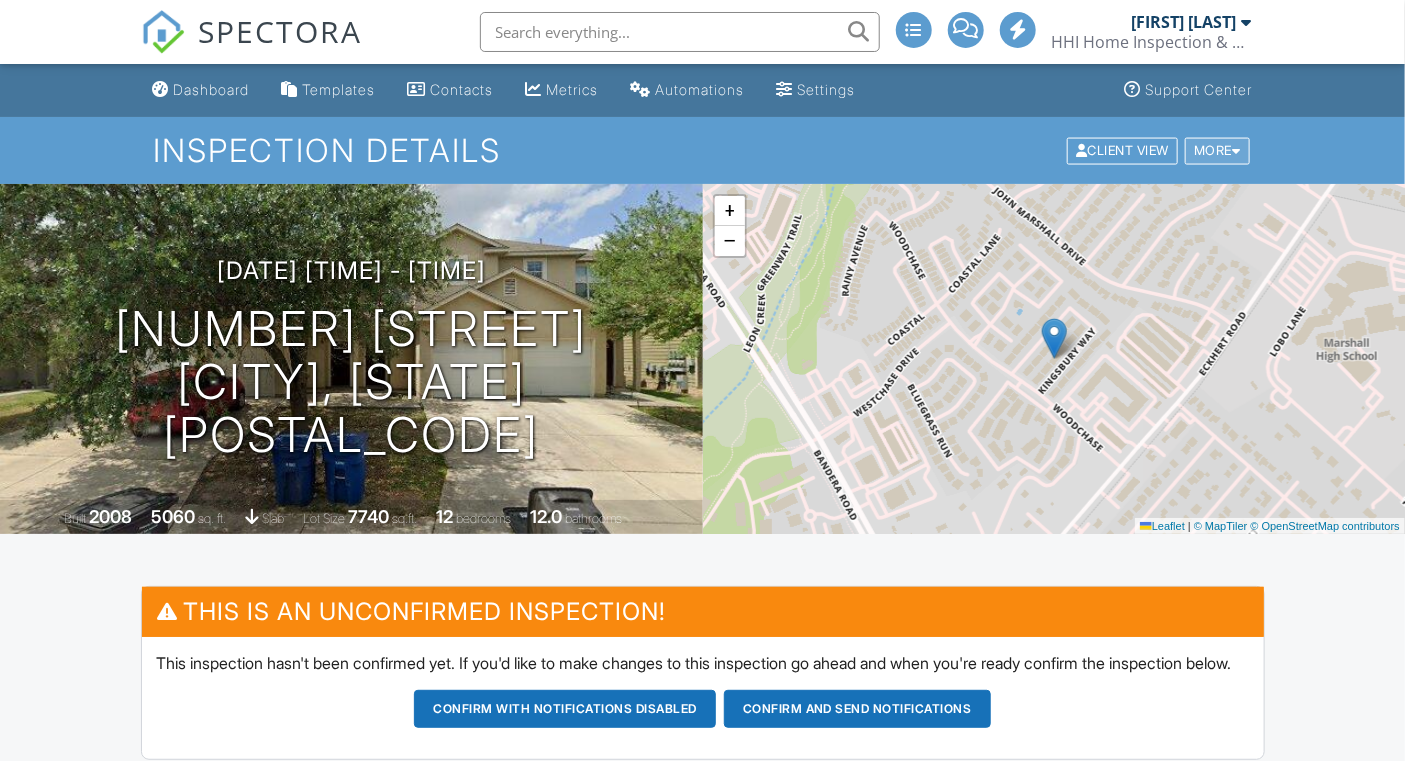 click at bounding box center (1236, 150) 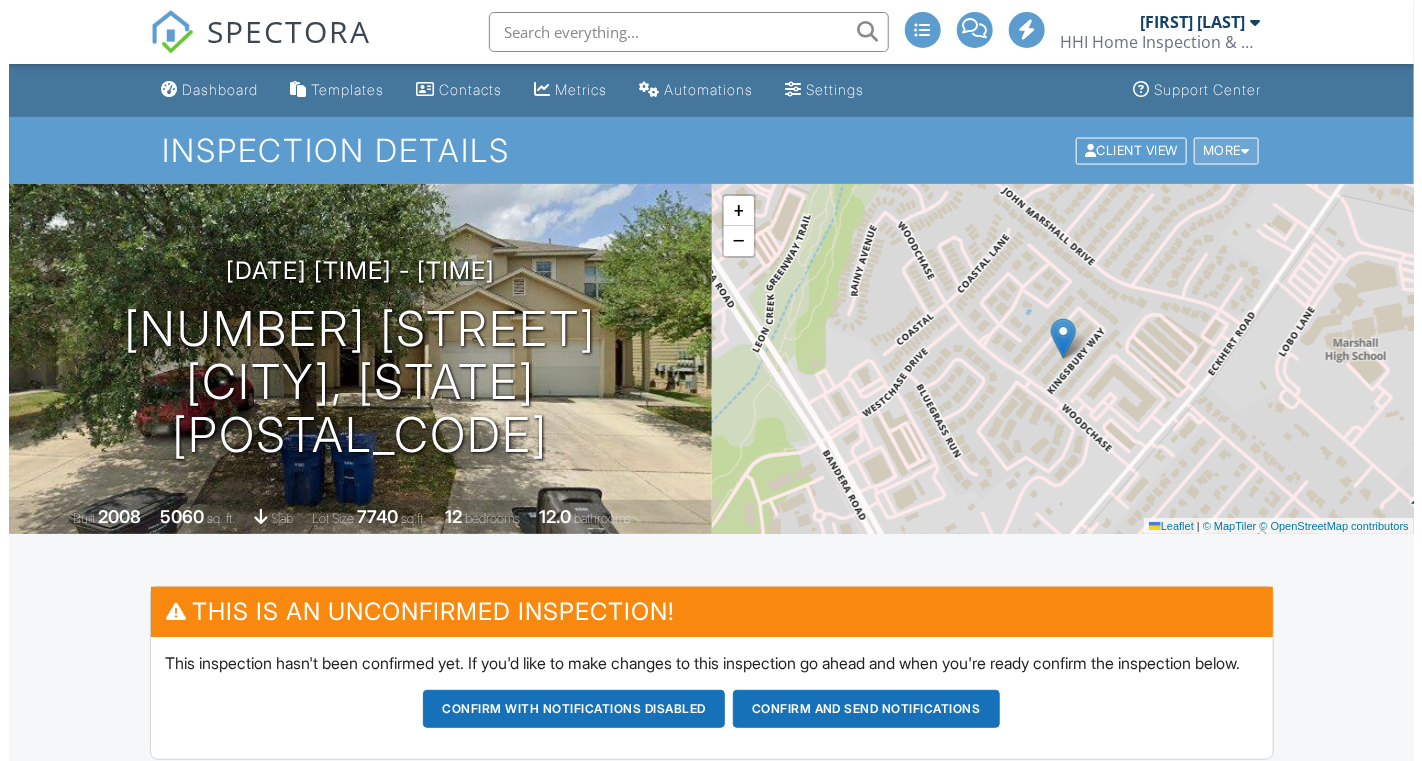 scroll, scrollTop: 0, scrollLeft: 0, axis: both 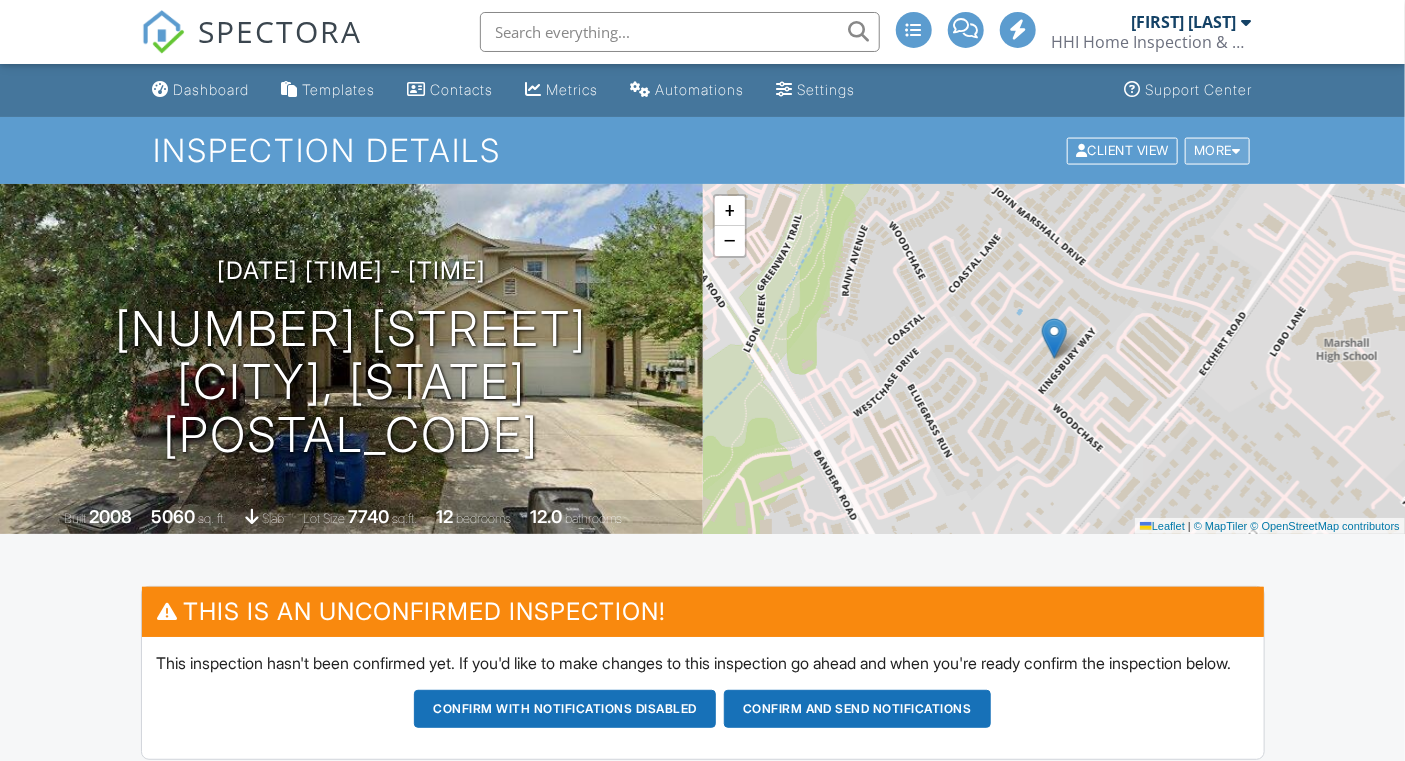 click on "More" at bounding box center (1217, 150) 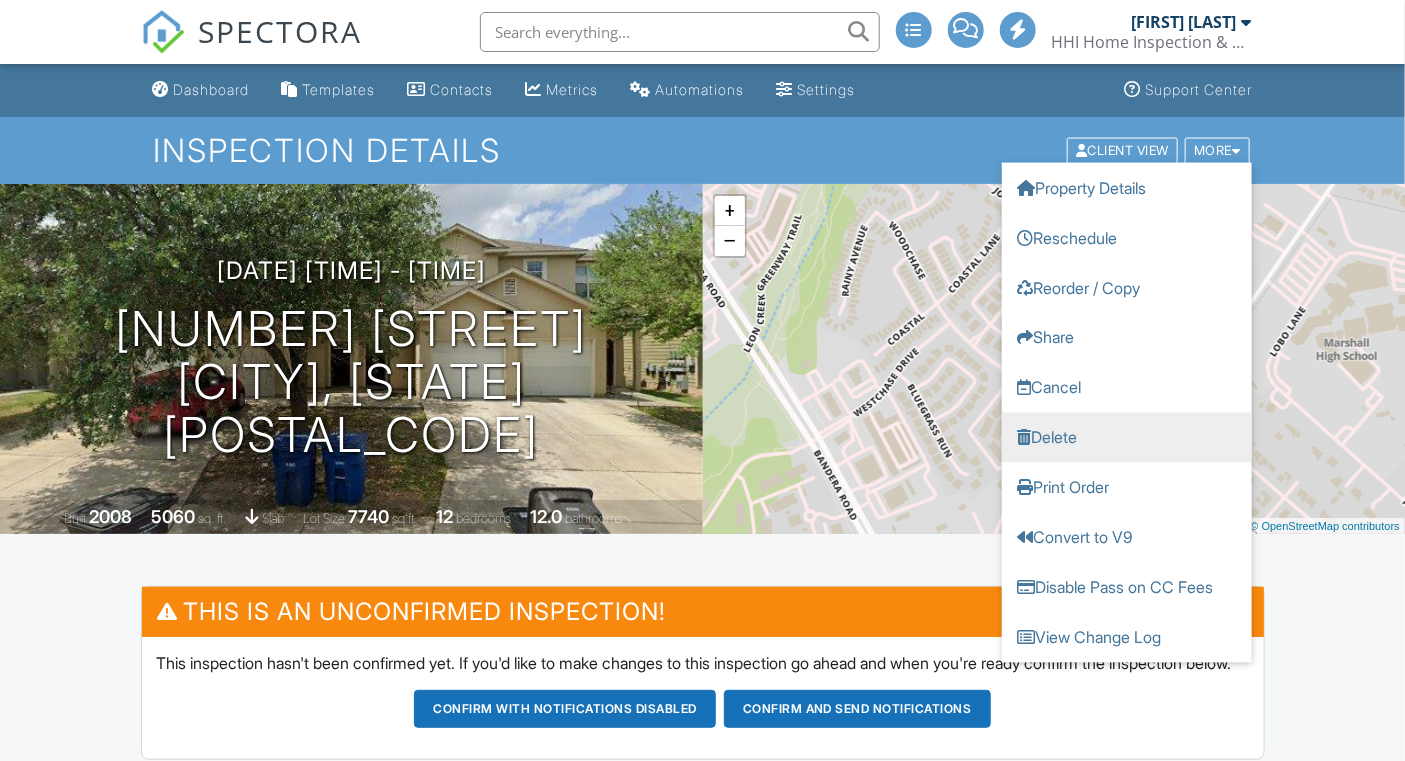 click on "Delete" at bounding box center [1127, 437] 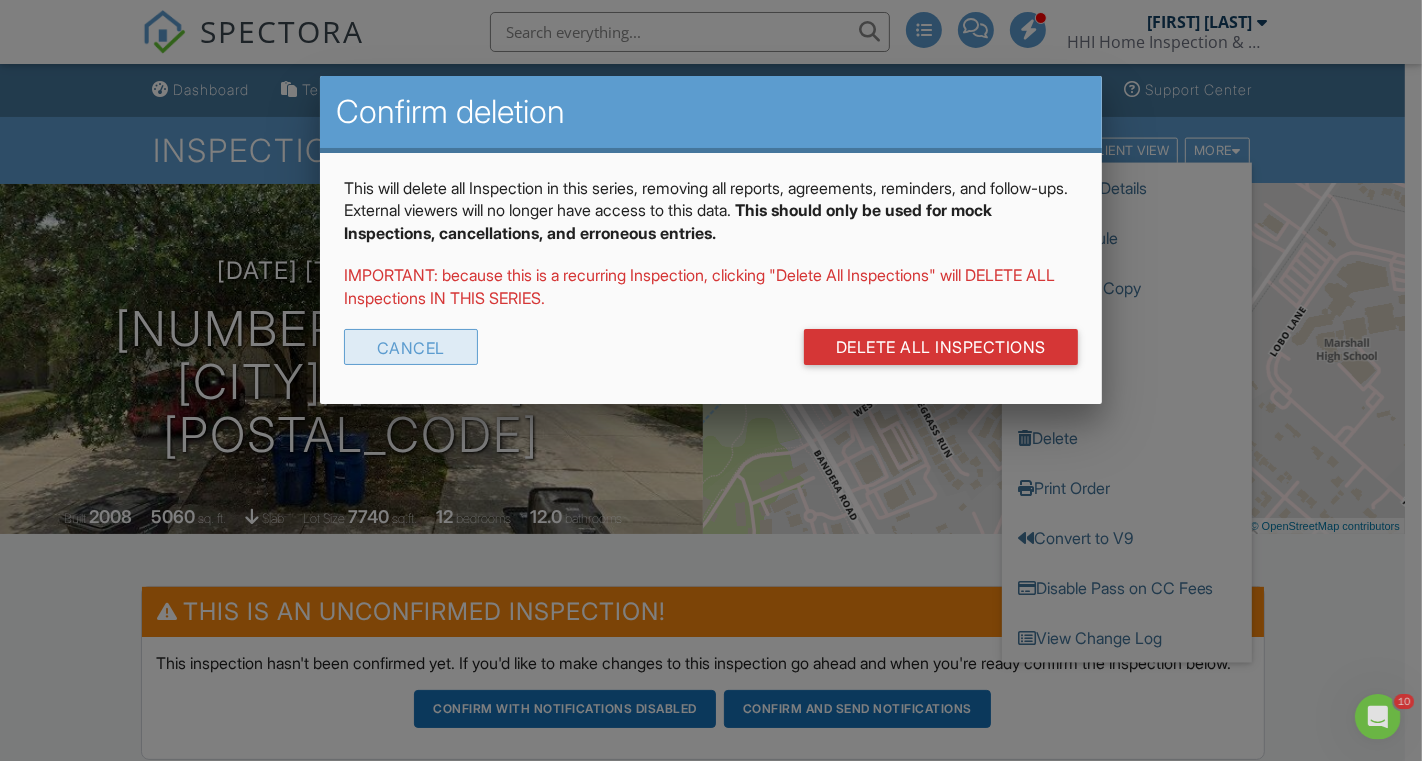 scroll, scrollTop: 0, scrollLeft: 0, axis: both 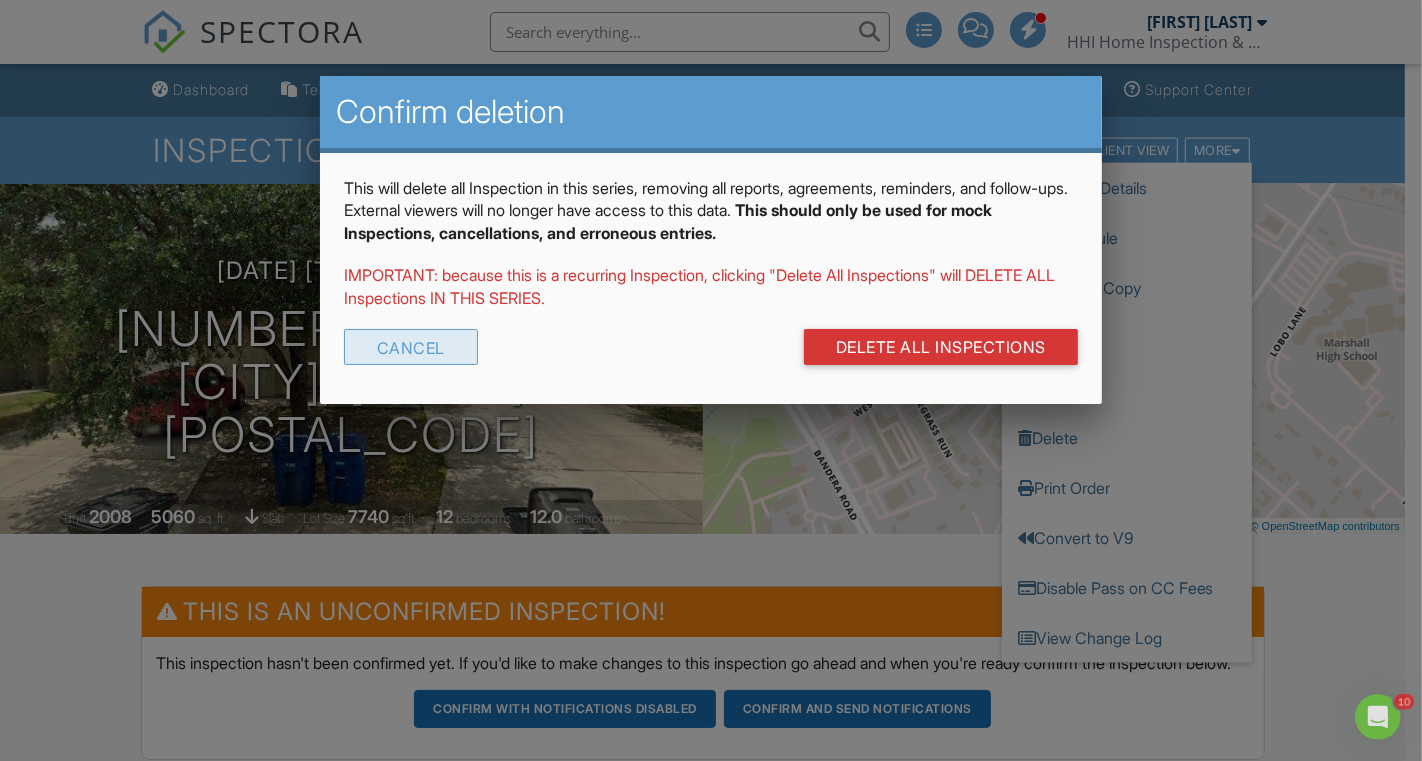 click on "Cancel" at bounding box center [411, 347] 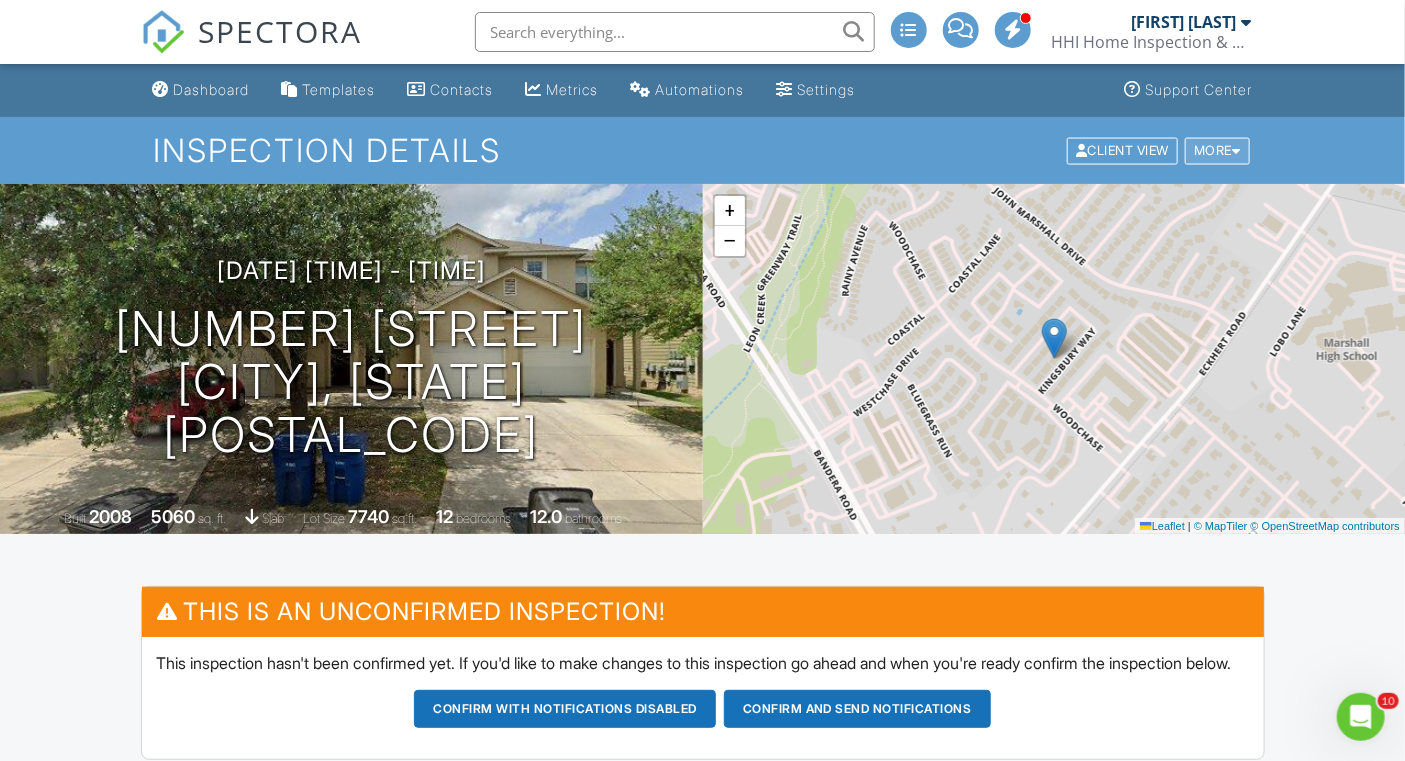 click on "More" at bounding box center (1217, 150) 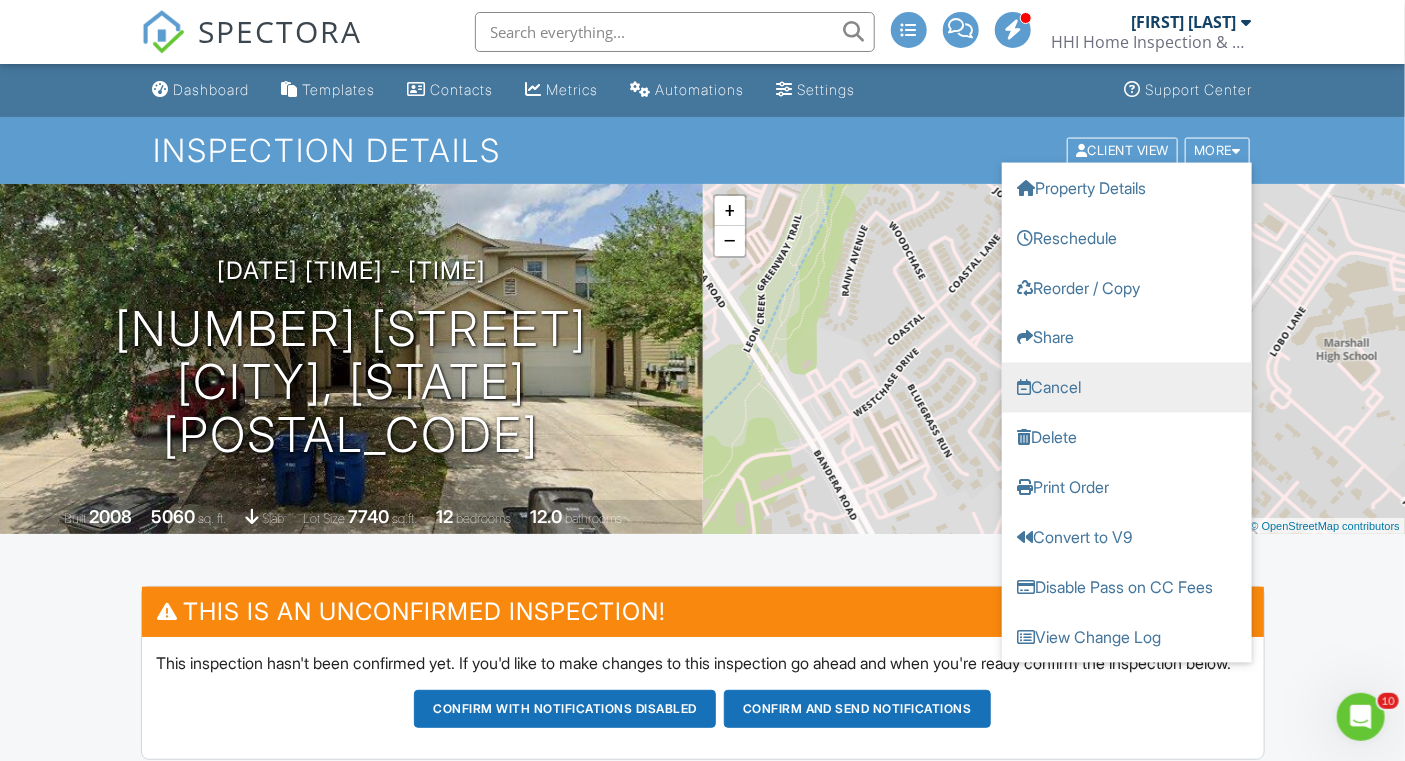 click on "Cancel" at bounding box center (1127, 387) 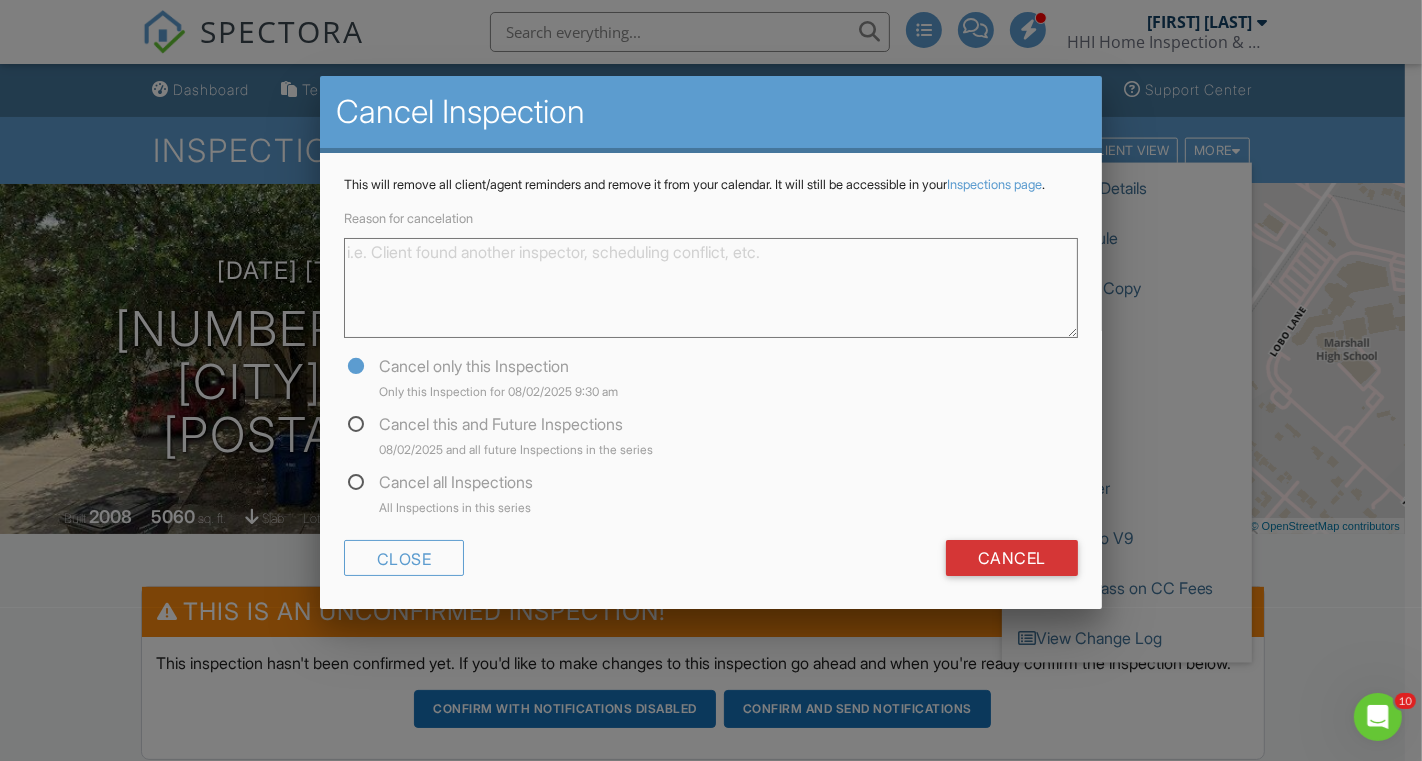 click on "Reason for cancelation" at bounding box center [711, 288] 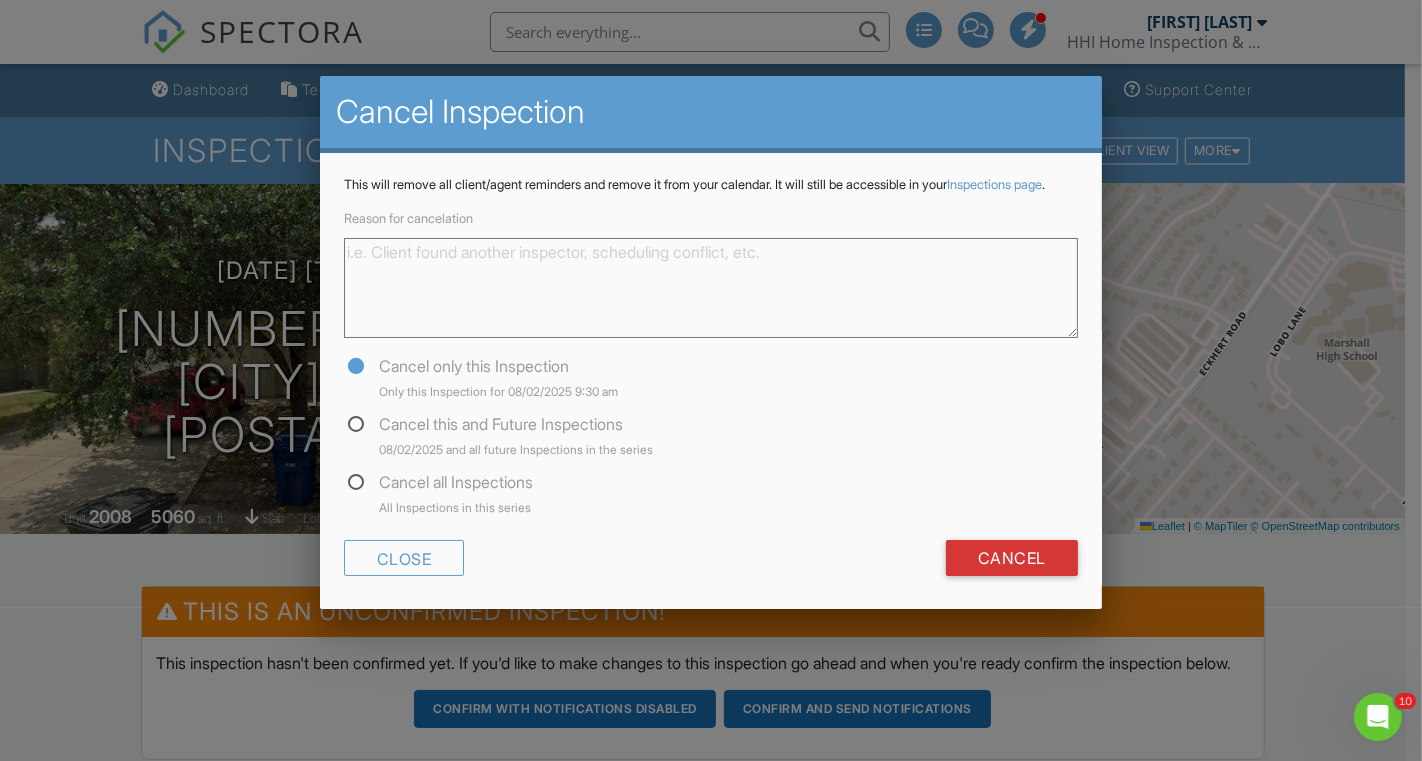 click on "Reason for cancelation" at bounding box center (711, 288) 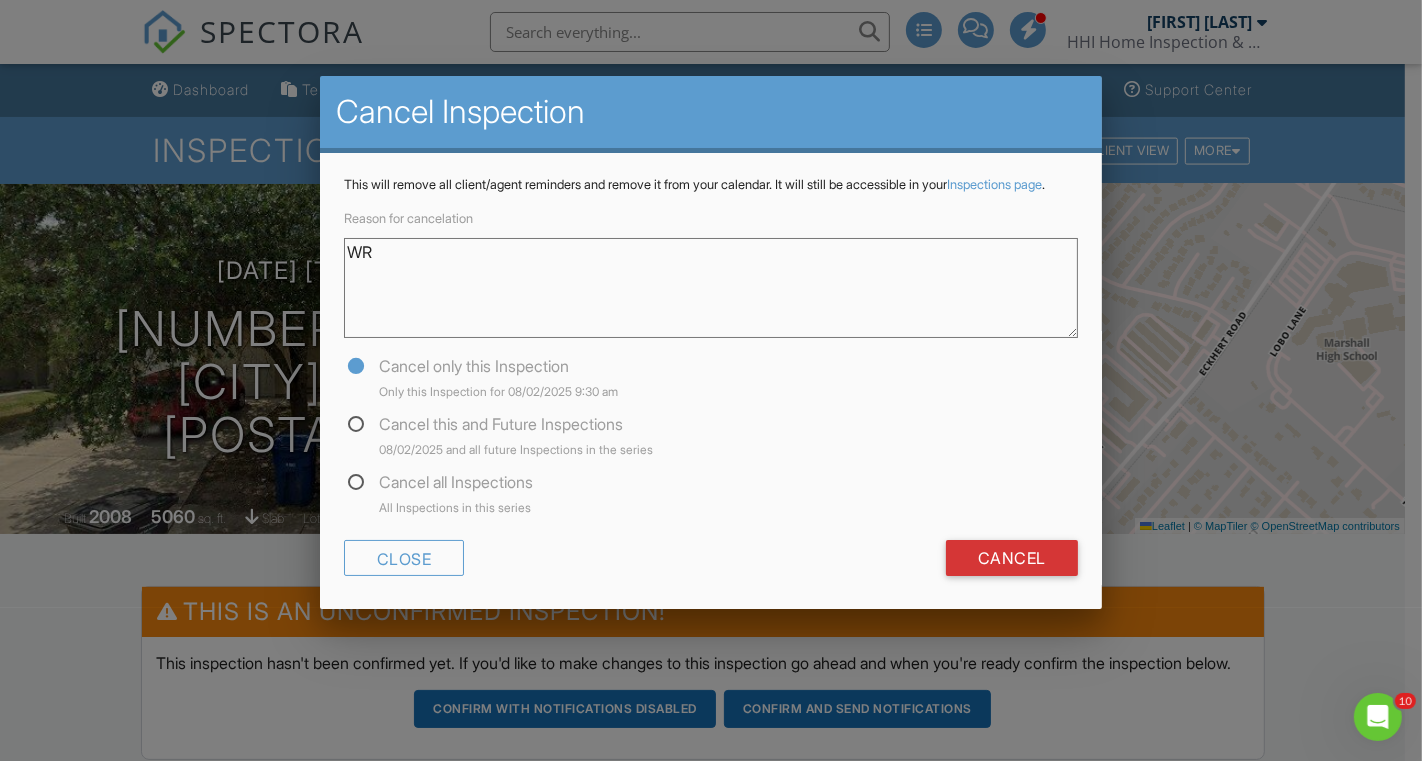 type on "W" 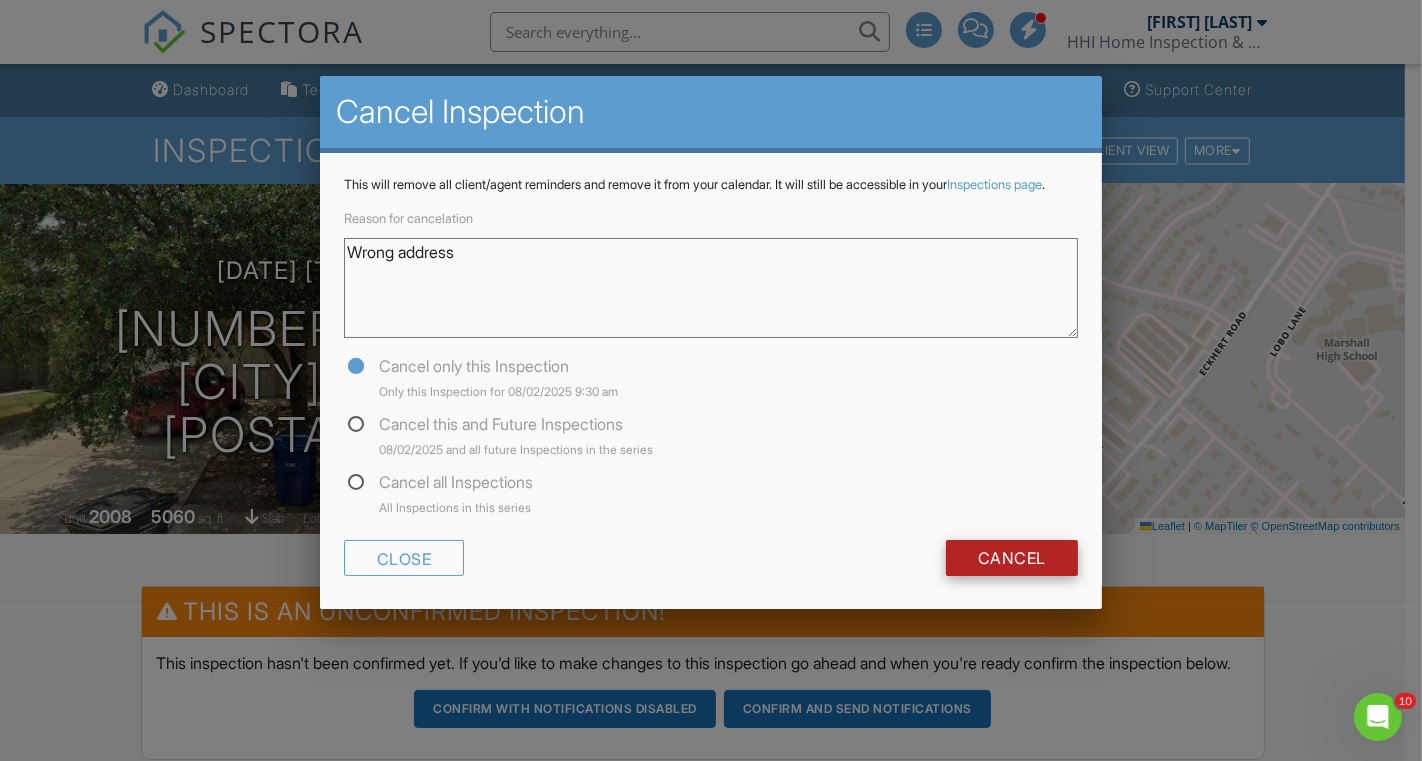 type on "Wrong address" 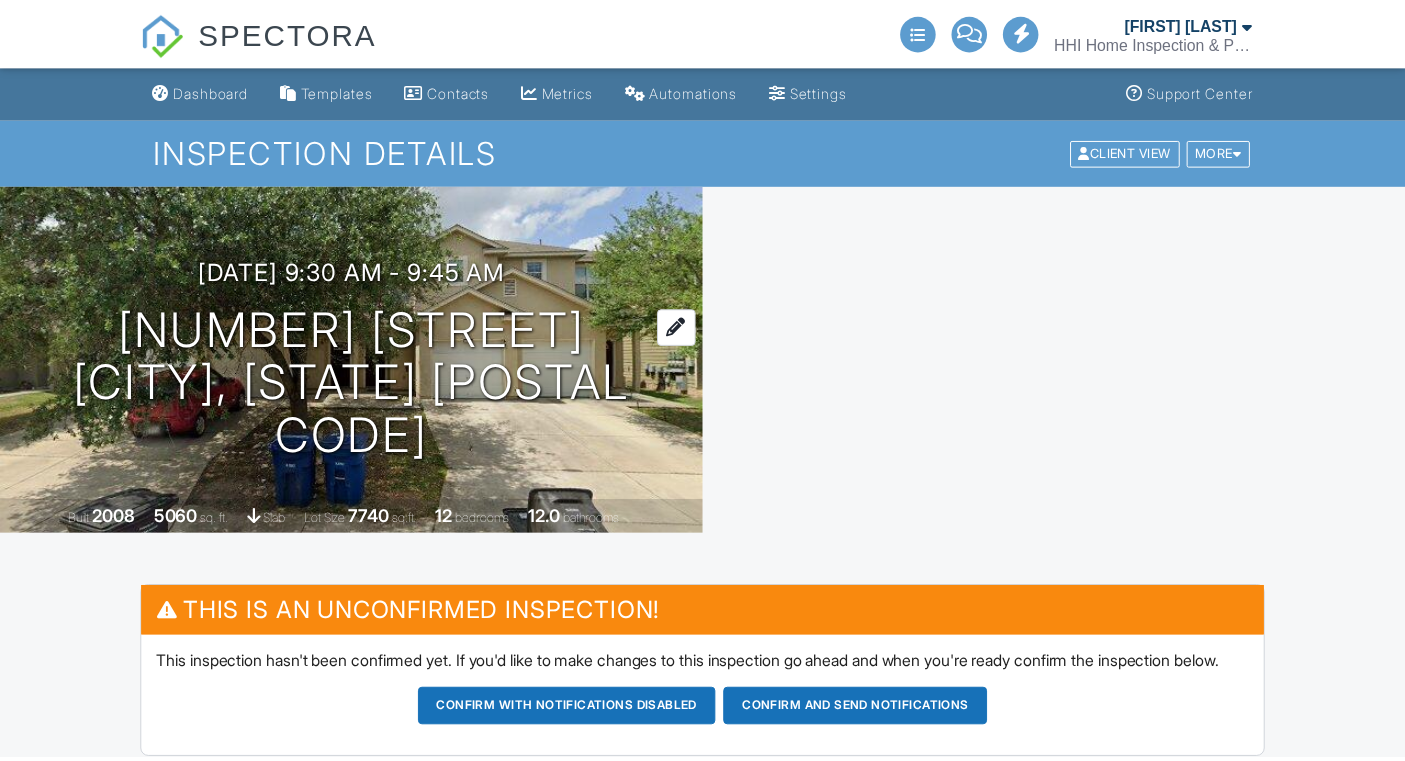 scroll, scrollTop: 0, scrollLeft: 0, axis: both 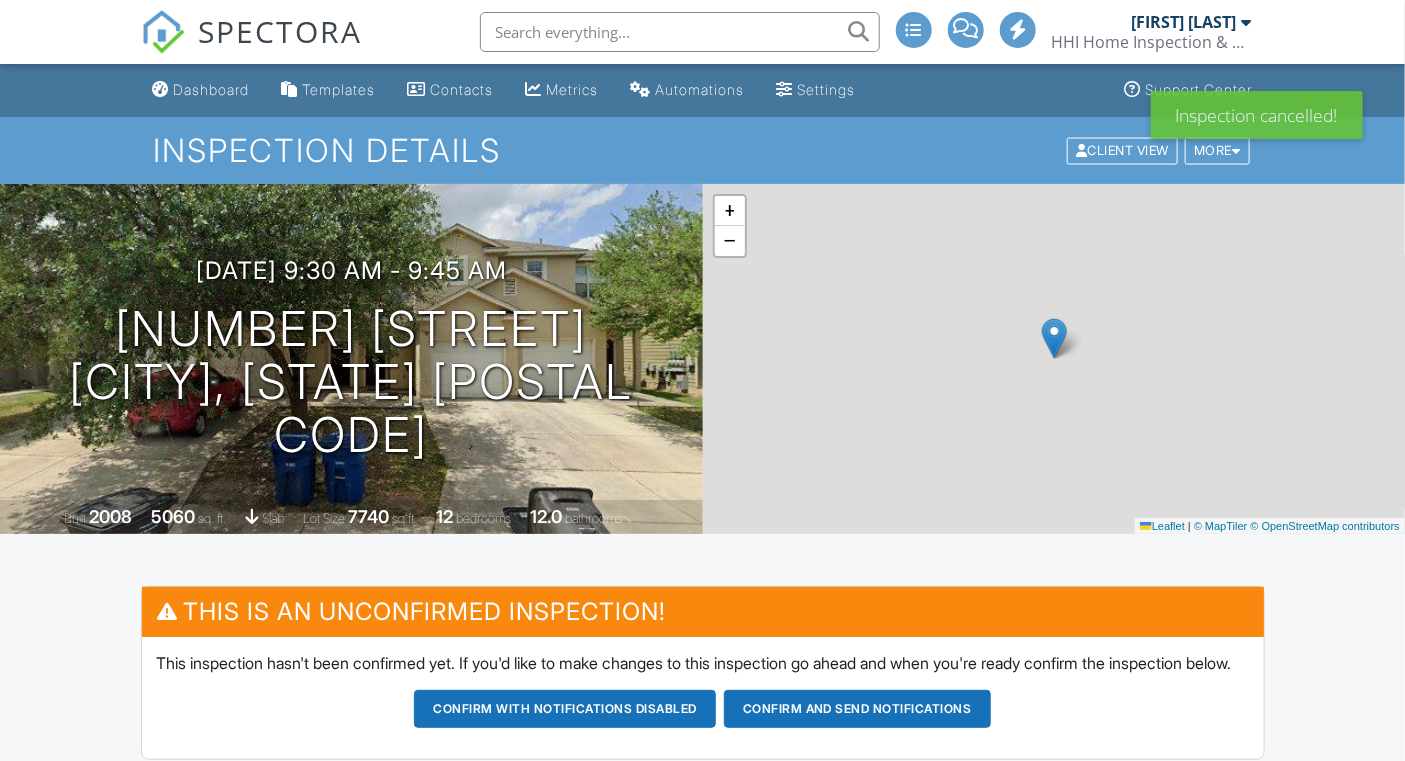 click on "SPECTORA" at bounding box center [281, 31] 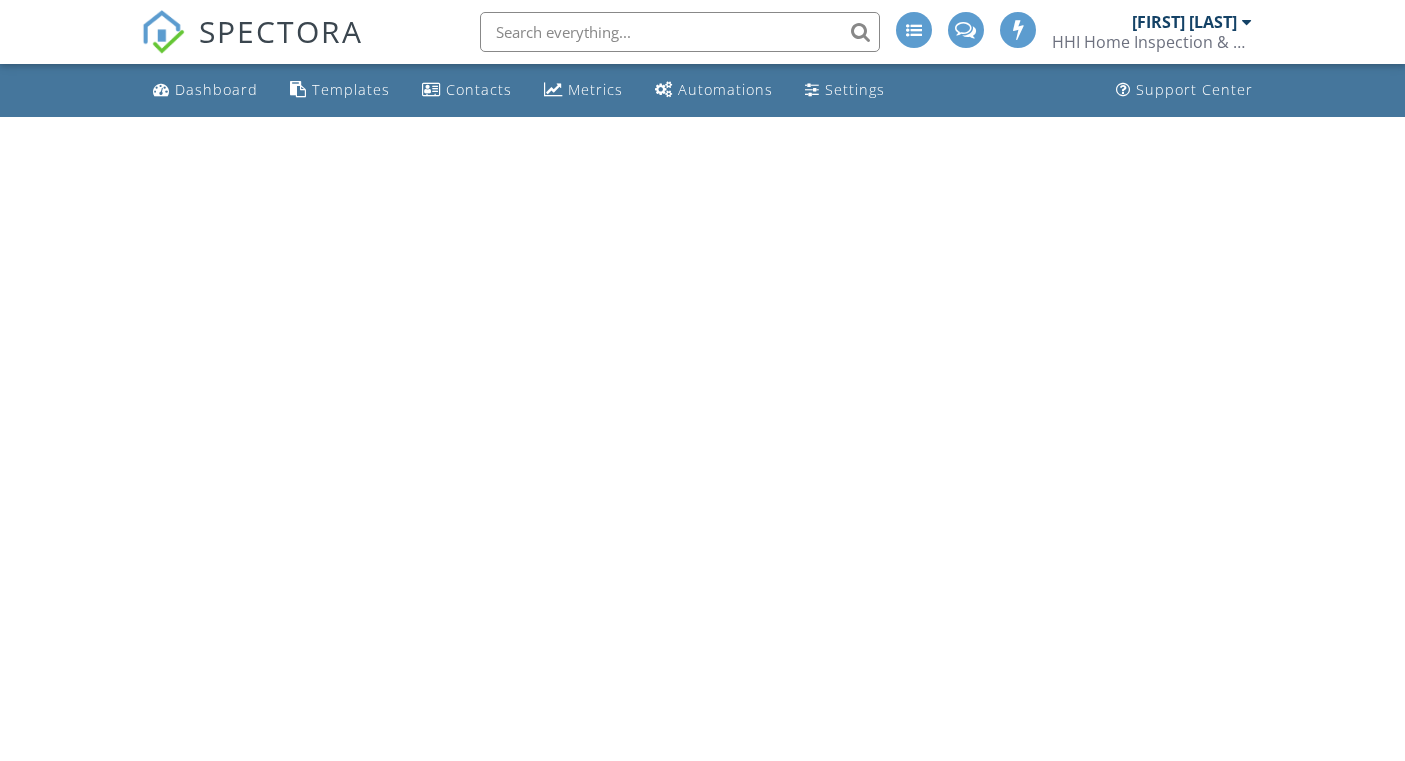 scroll, scrollTop: 0, scrollLeft: 0, axis: both 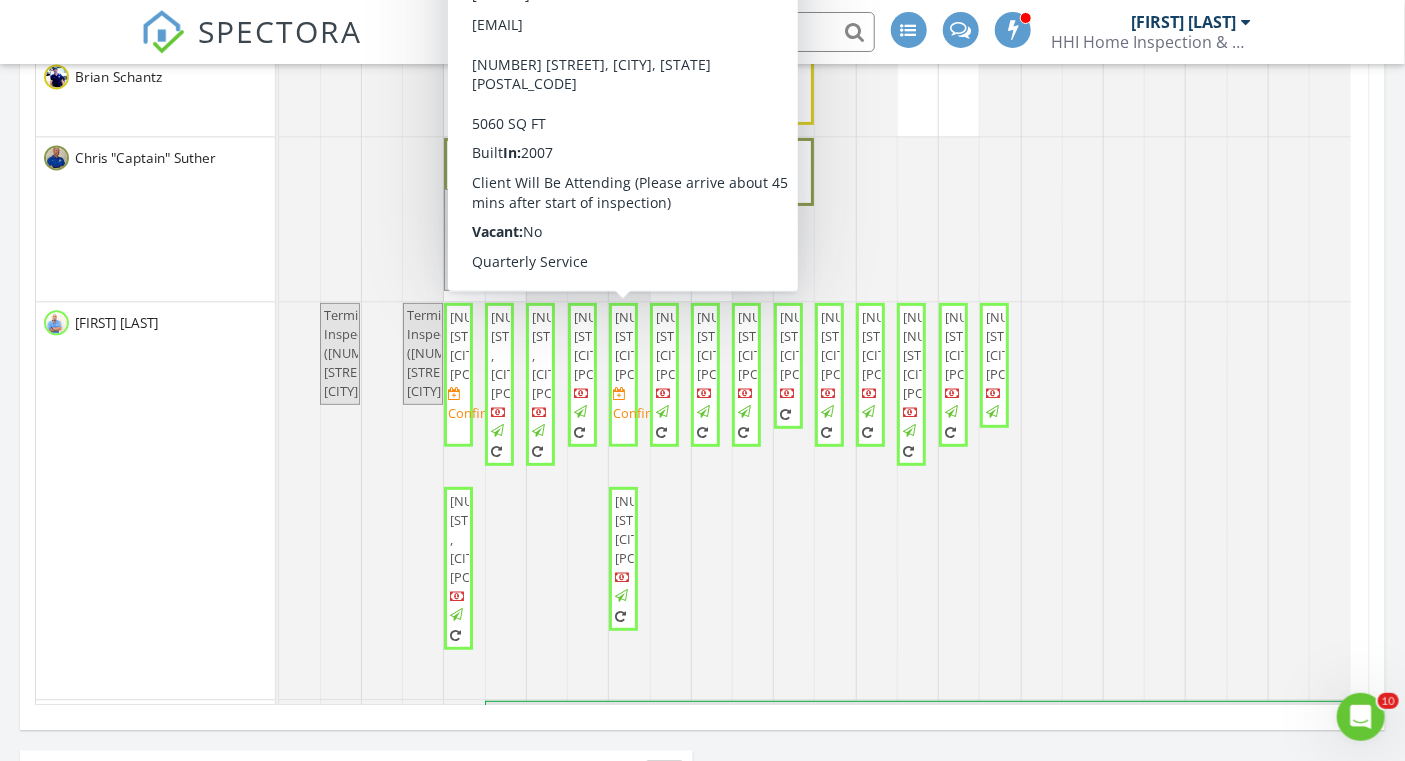 click on "7806 Kingsbury Way, San Antonio 78240" at bounding box center [662, 345] 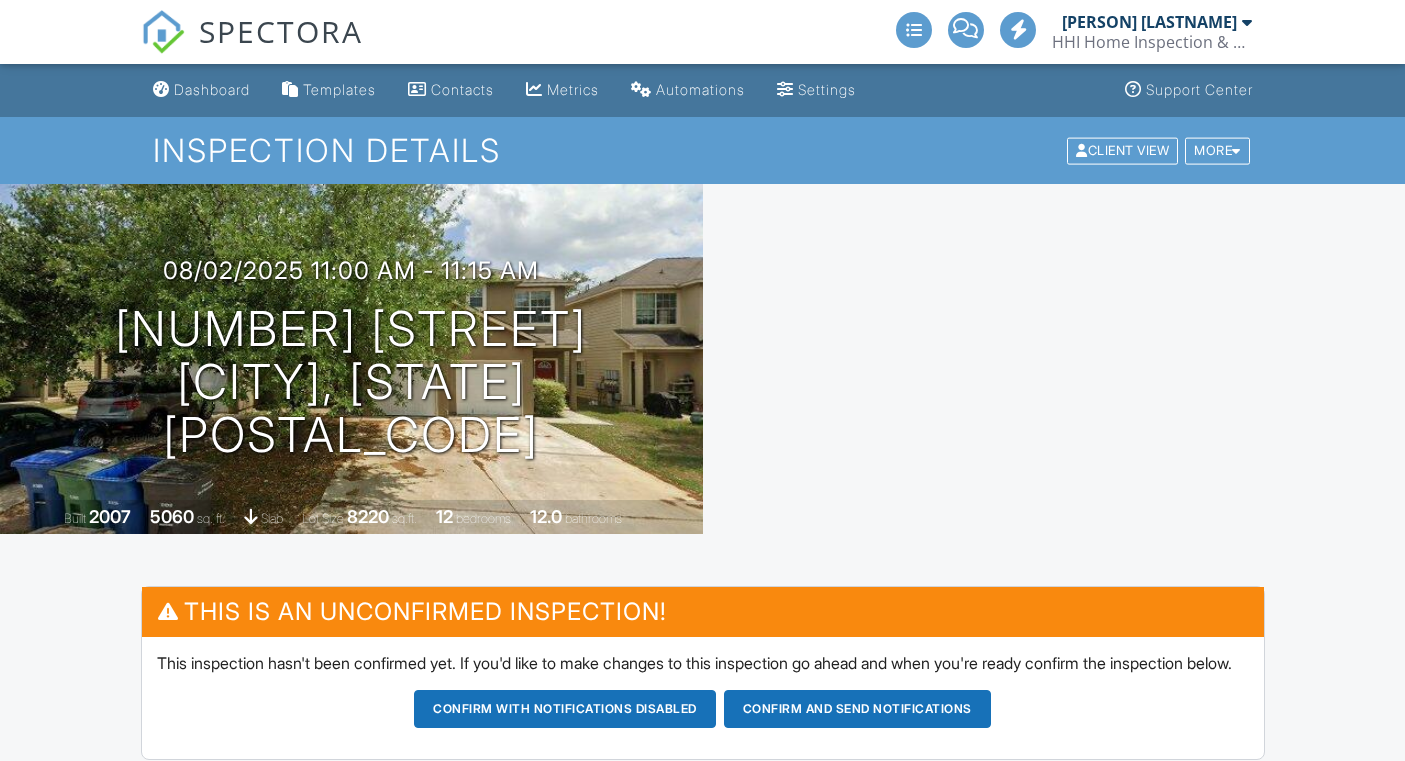 scroll, scrollTop: 0, scrollLeft: 0, axis: both 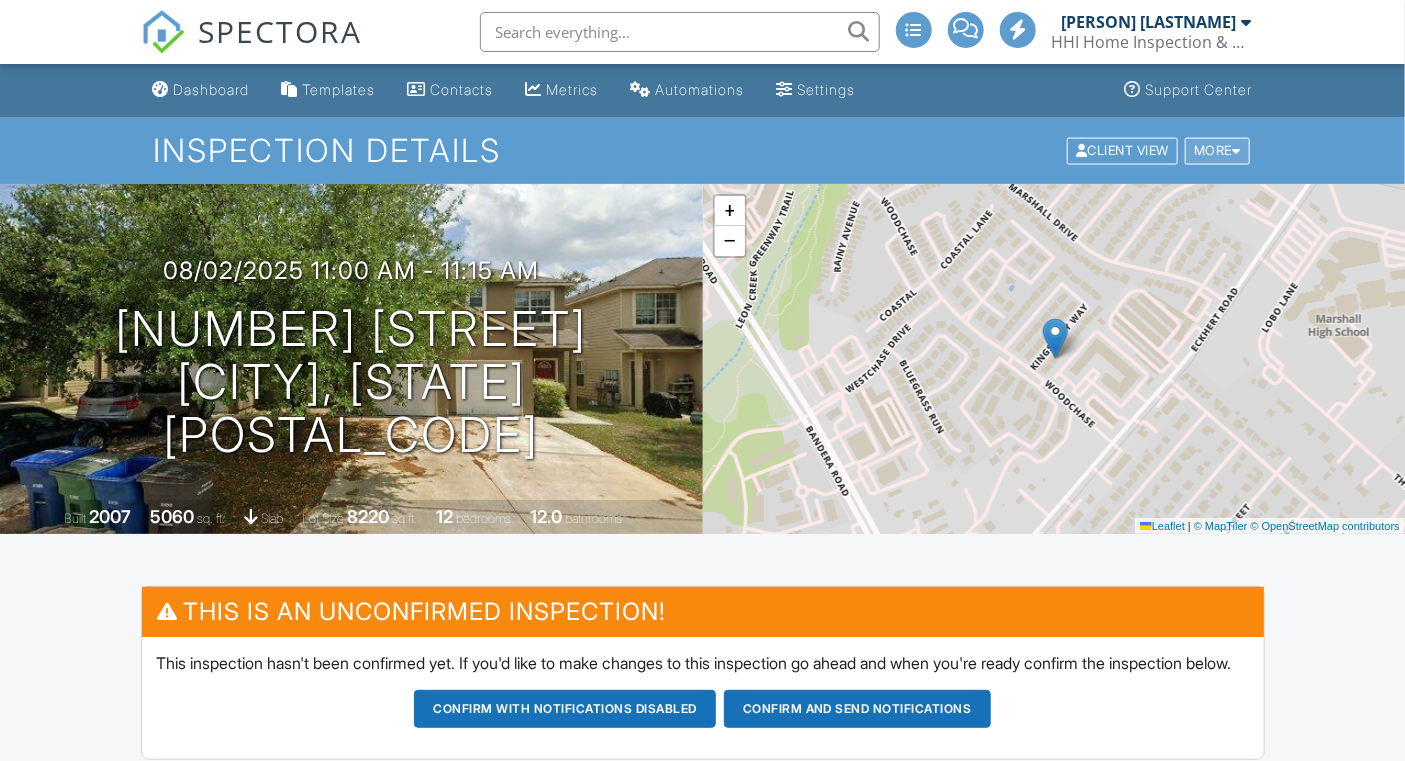 click on "More" at bounding box center (1217, 150) 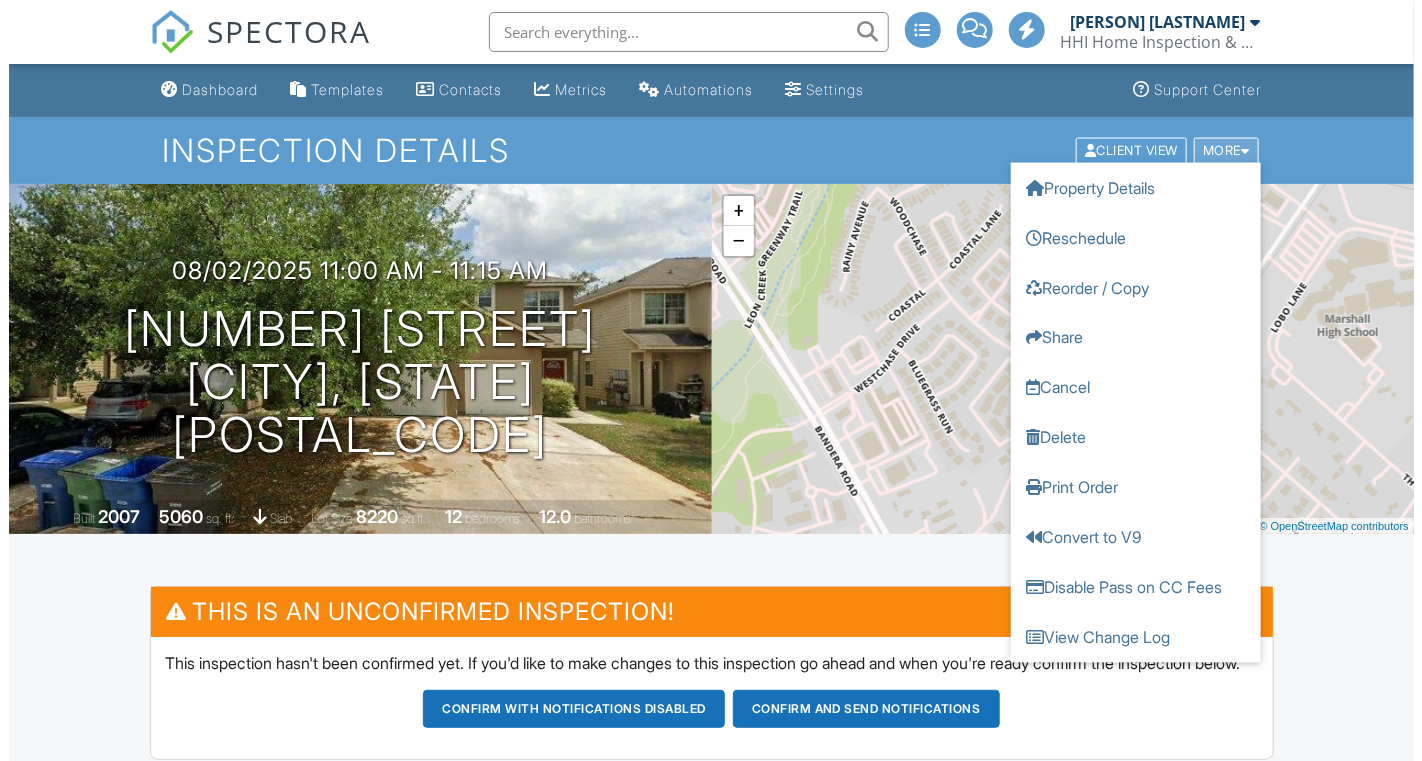 scroll, scrollTop: 0, scrollLeft: 0, axis: both 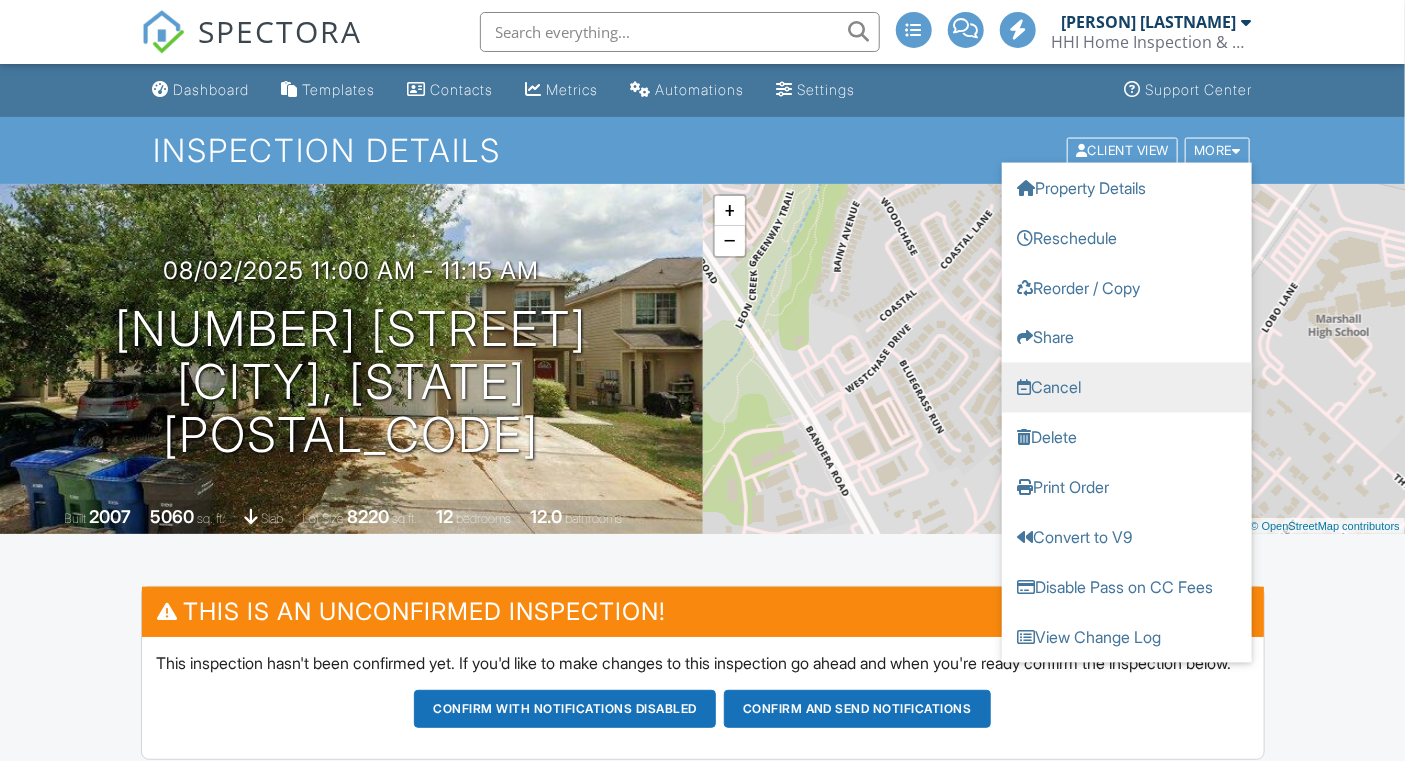 click on "Cancel" at bounding box center (1127, 387) 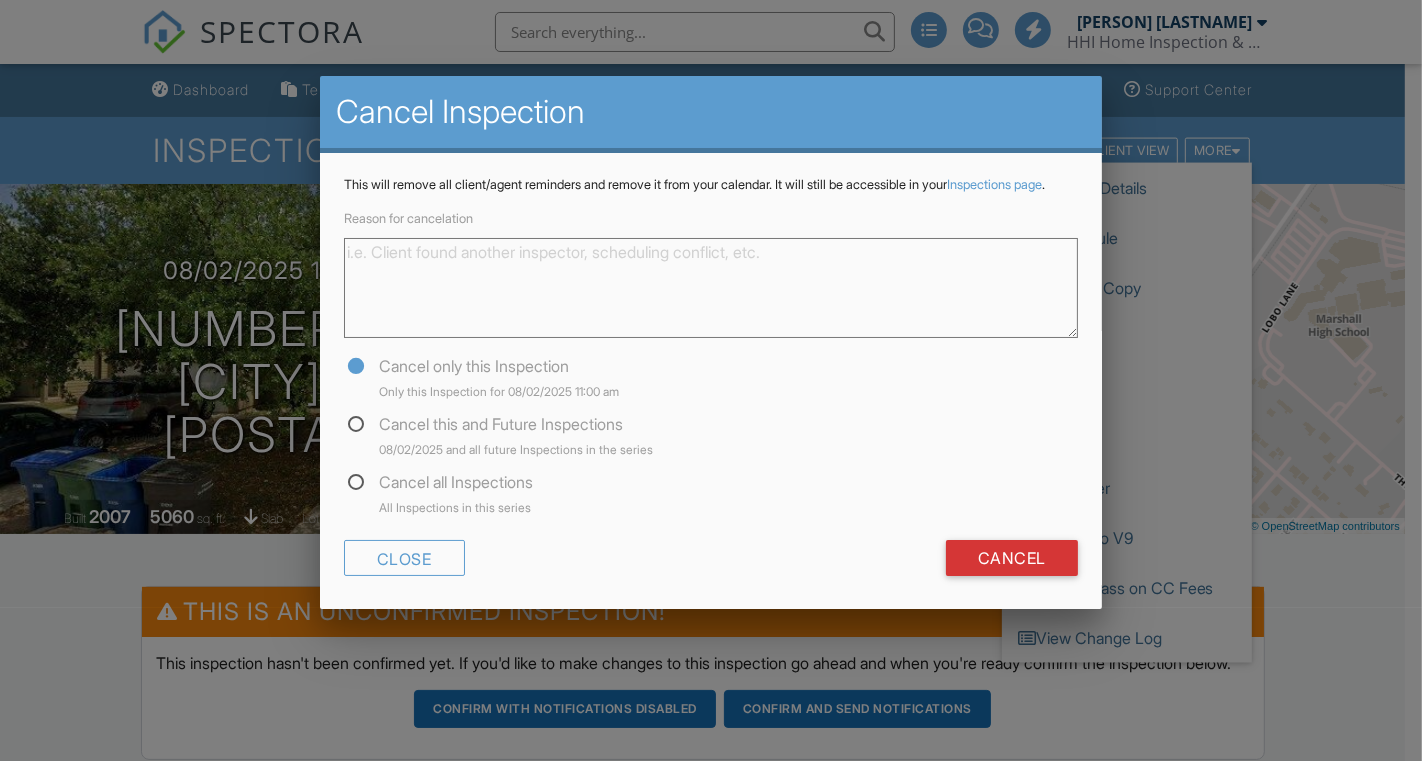 click on "Reason for cancelation" at bounding box center (711, 288) 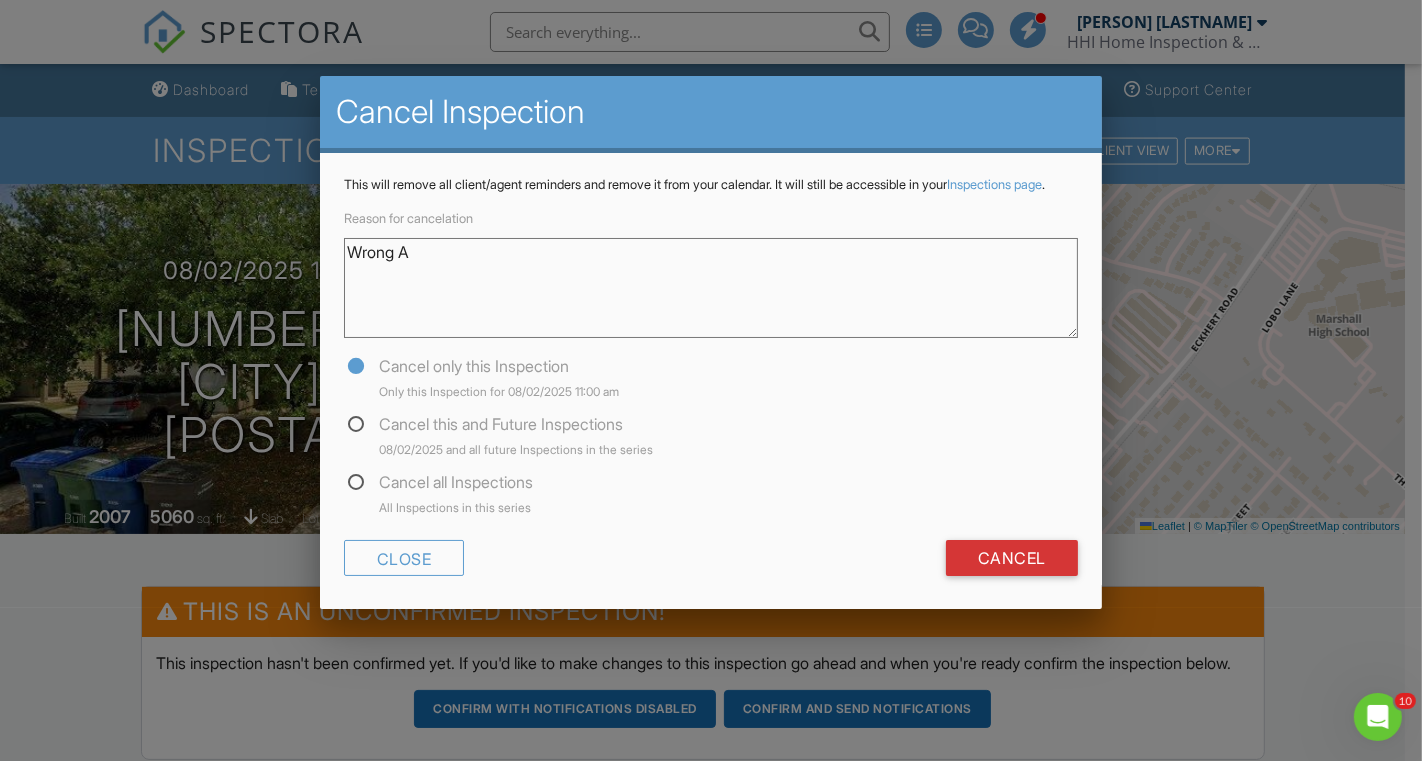 scroll, scrollTop: 0, scrollLeft: 0, axis: both 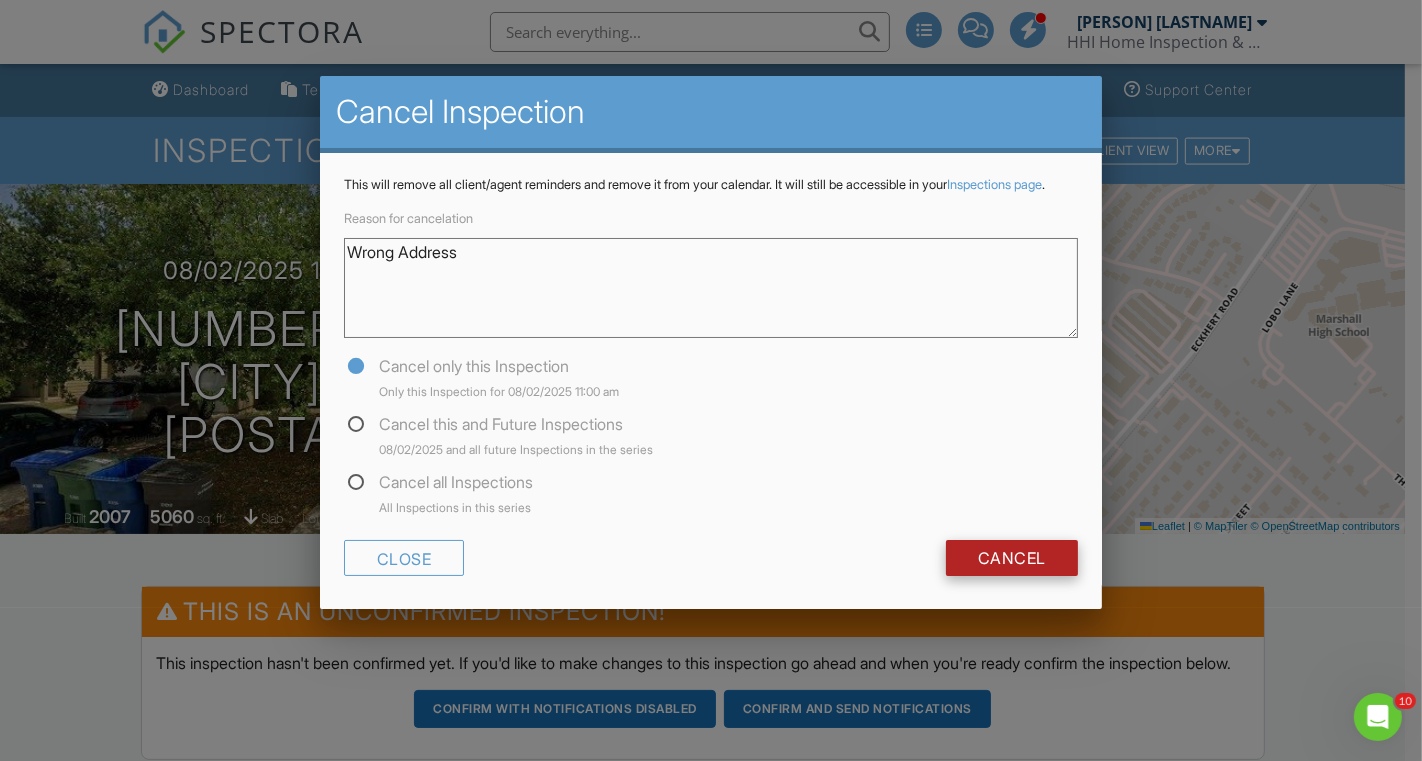 type on "Wrong Address" 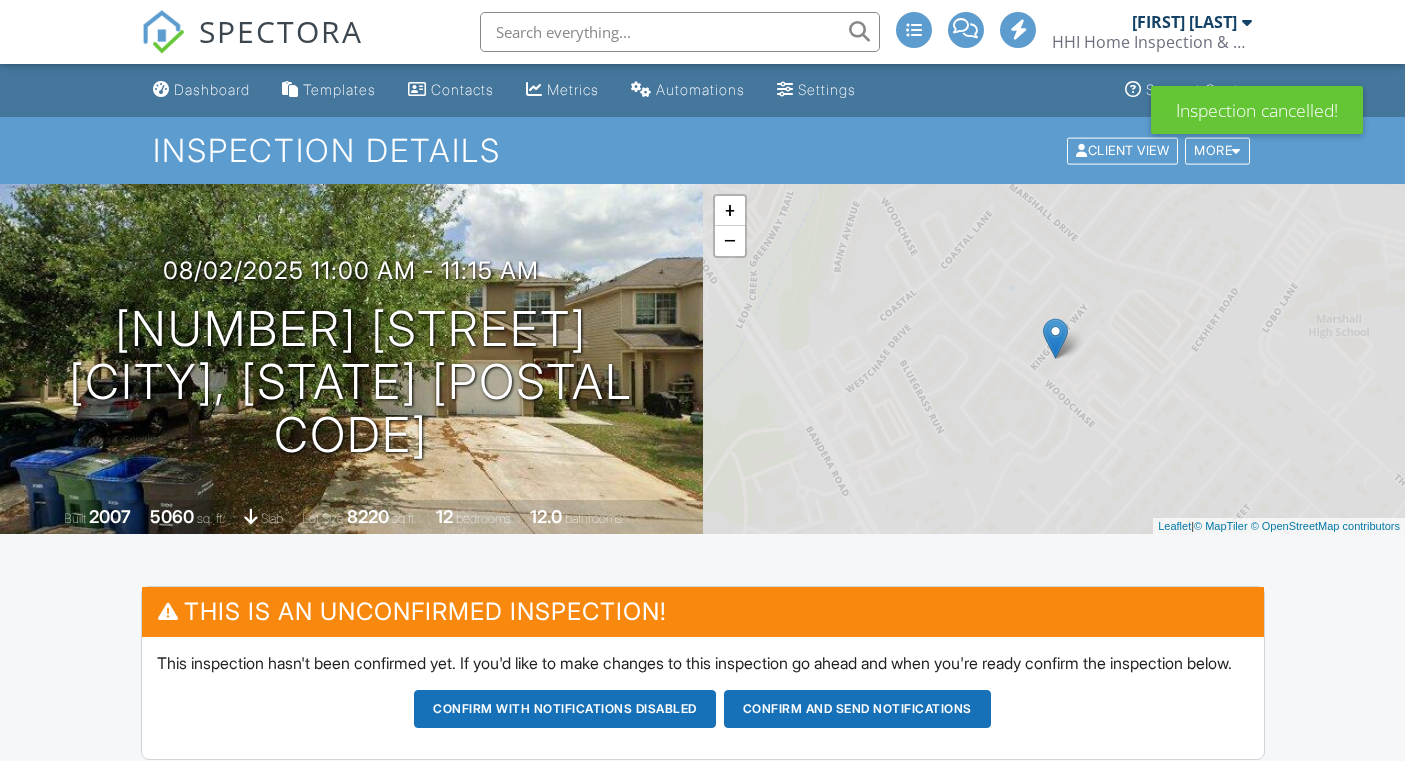 scroll, scrollTop: 0, scrollLeft: 0, axis: both 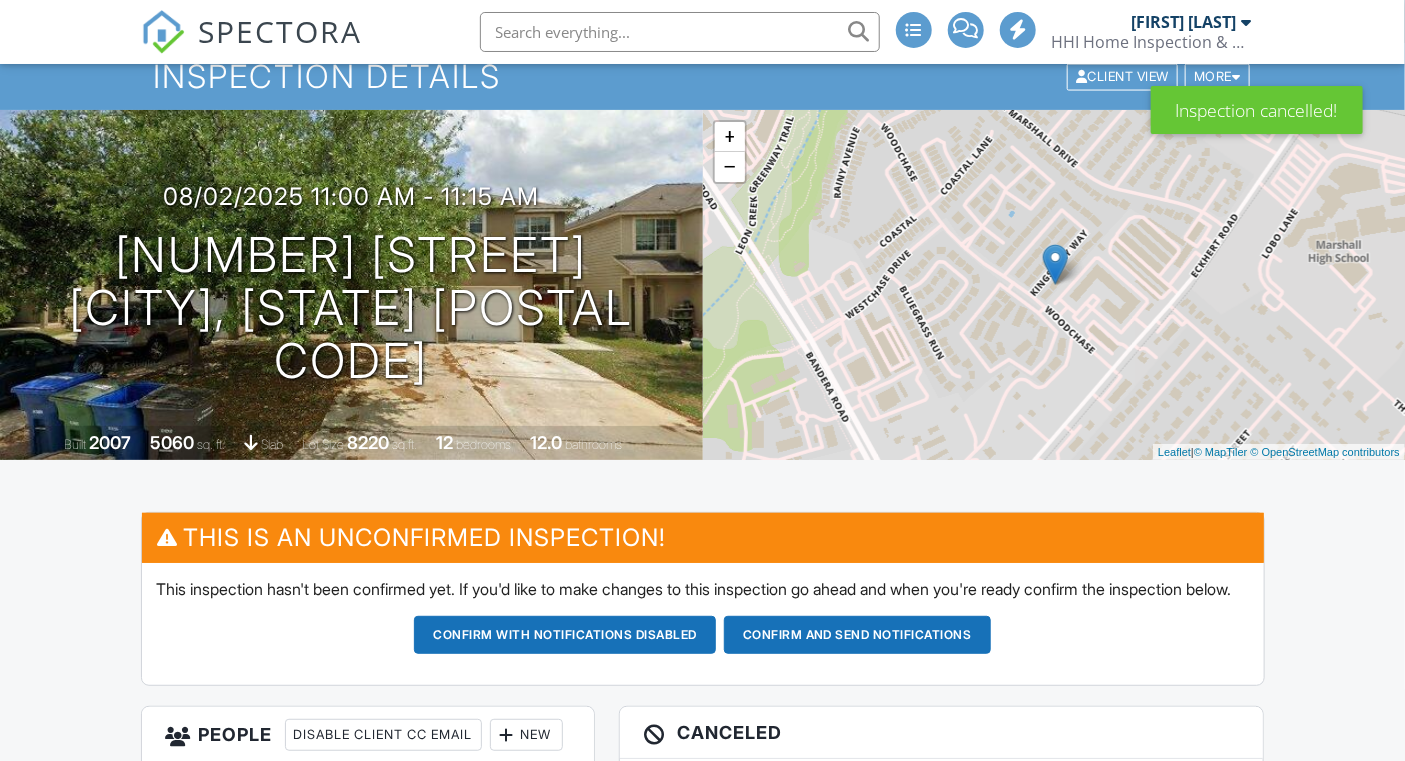 click on "SPECTORA" at bounding box center [281, 31] 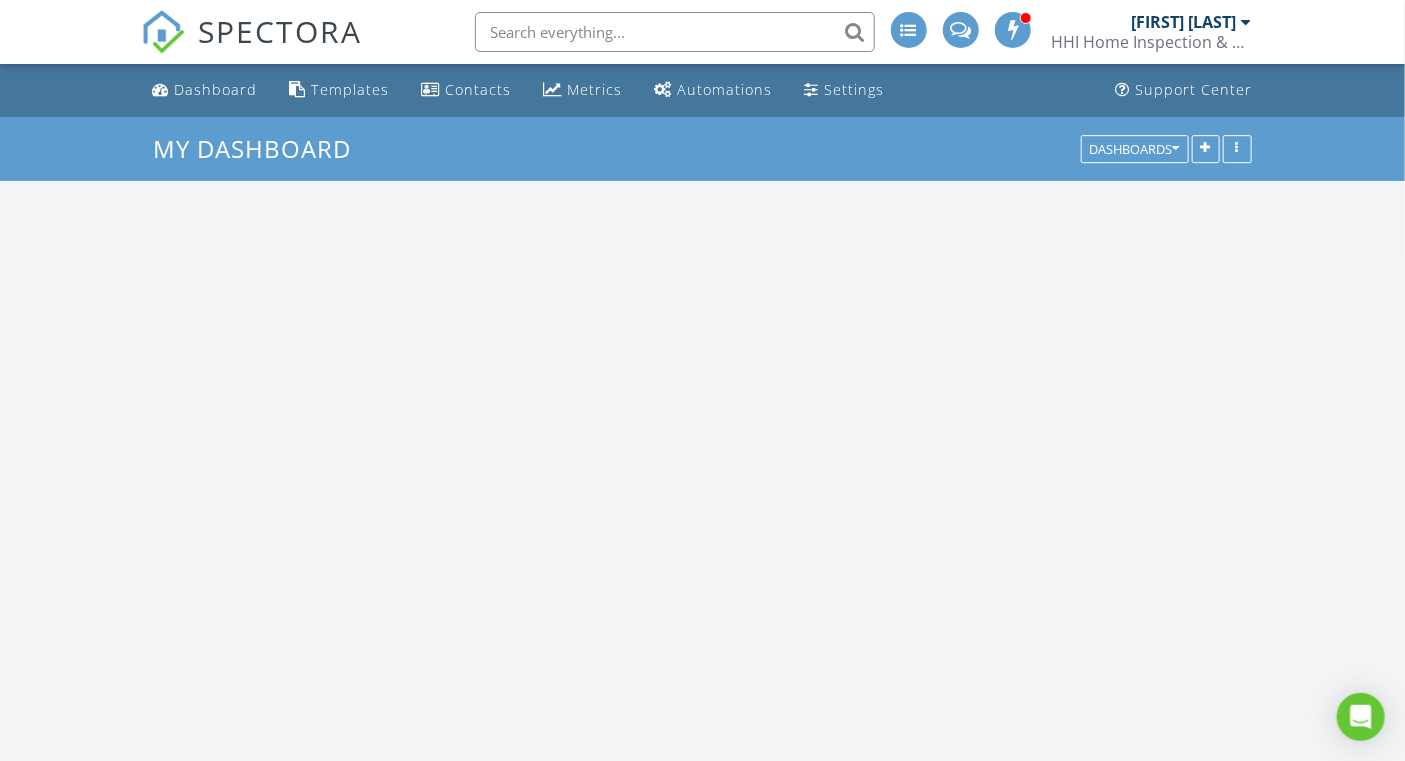 scroll, scrollTop: 407, scrollLeft: 0, axis: vertical 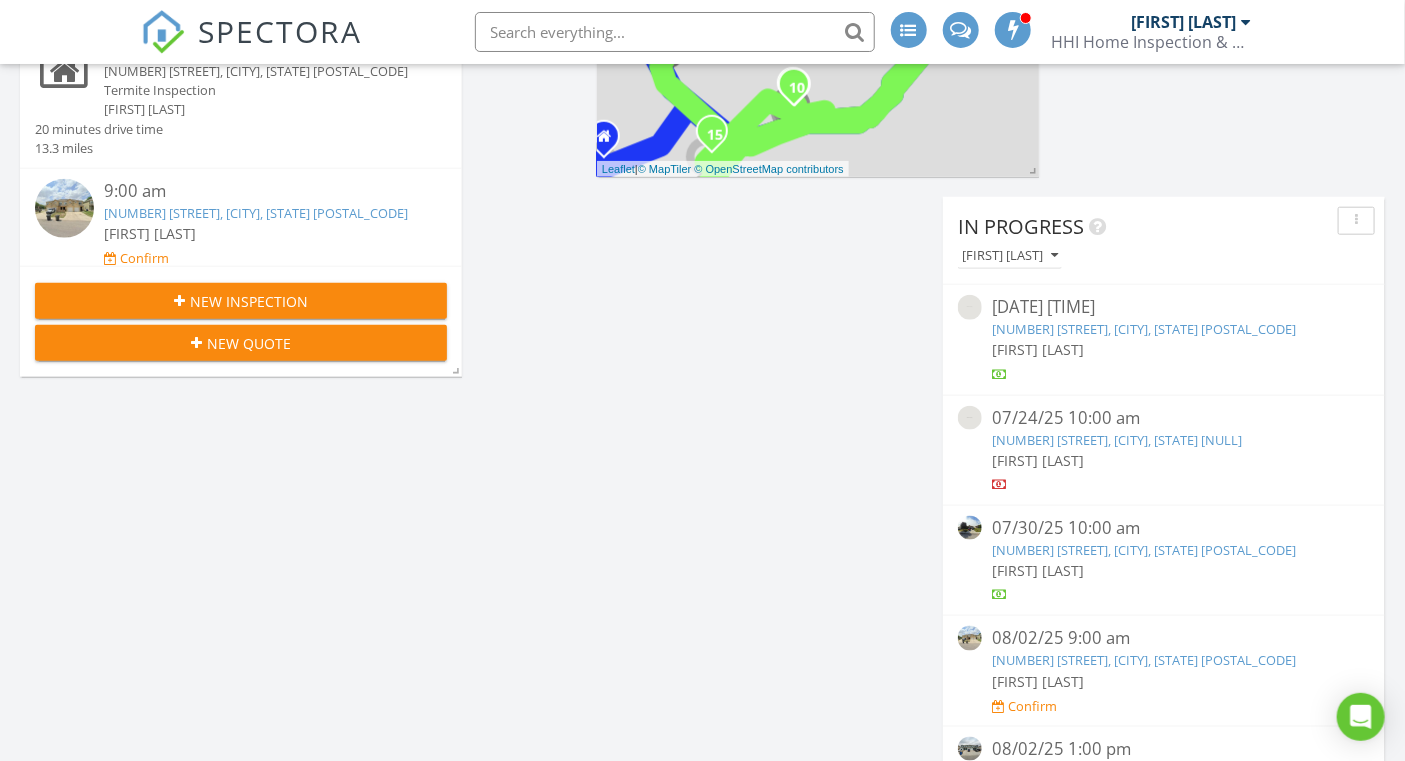 click at bounding box center [447, 1574] 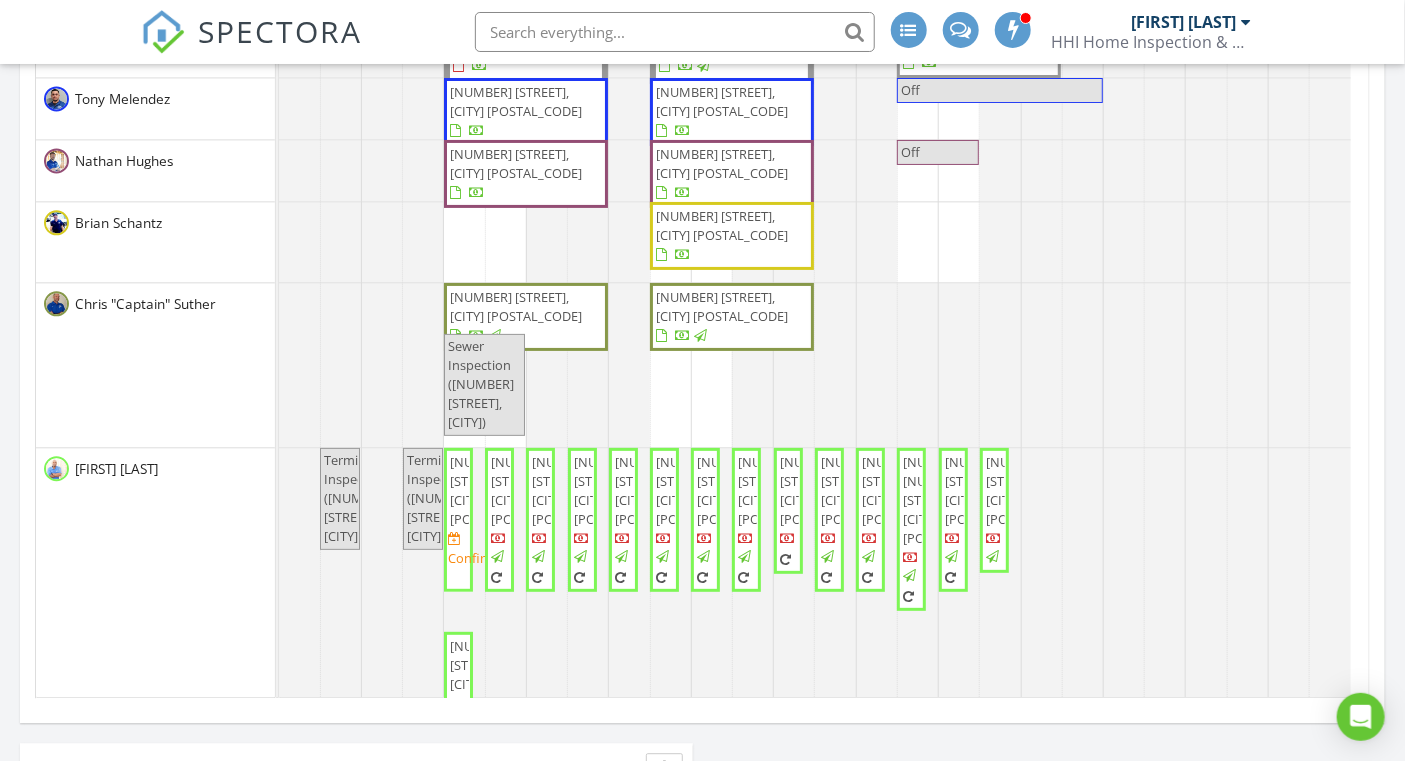 scroll, scrollTop: 10, scrollLeft: 9, axis: both 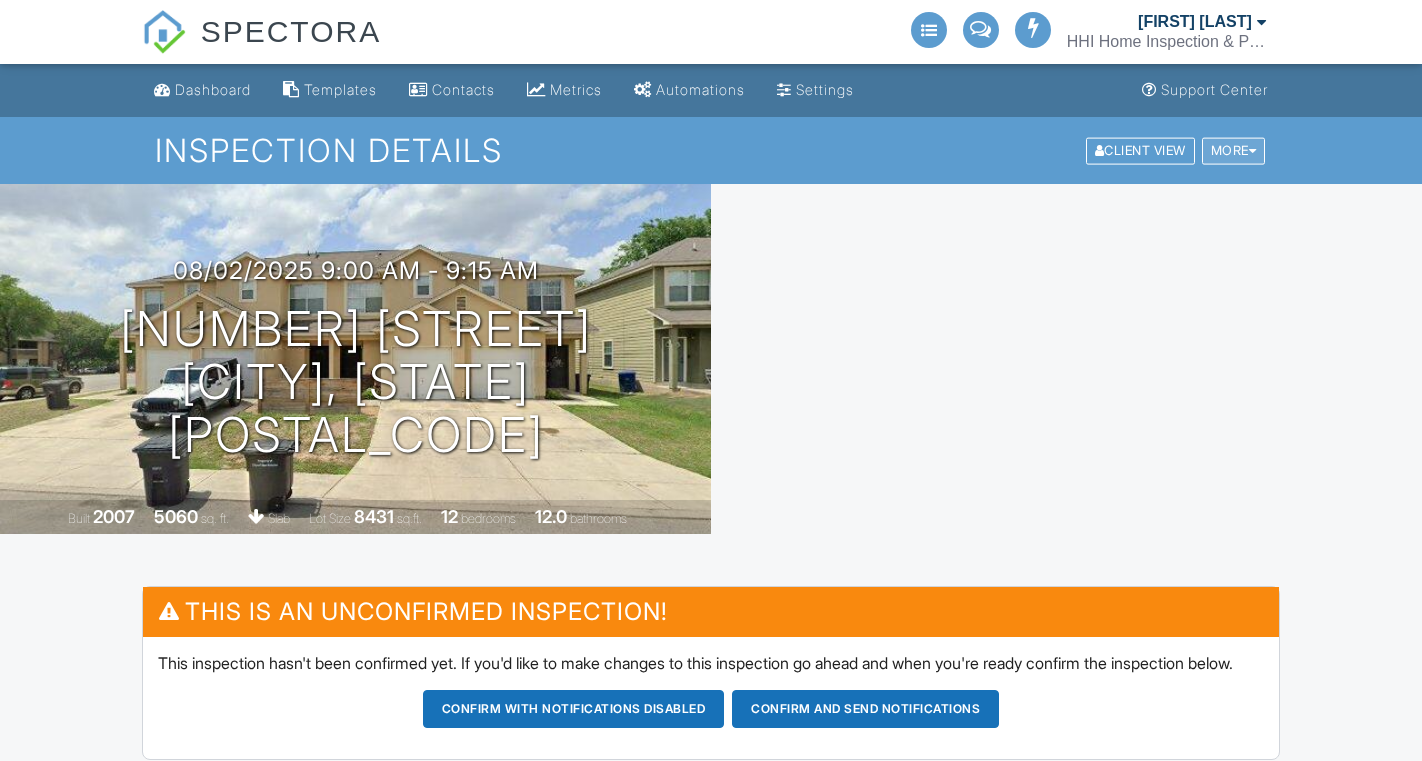 click on "More" at bounding box center [1234, 150] 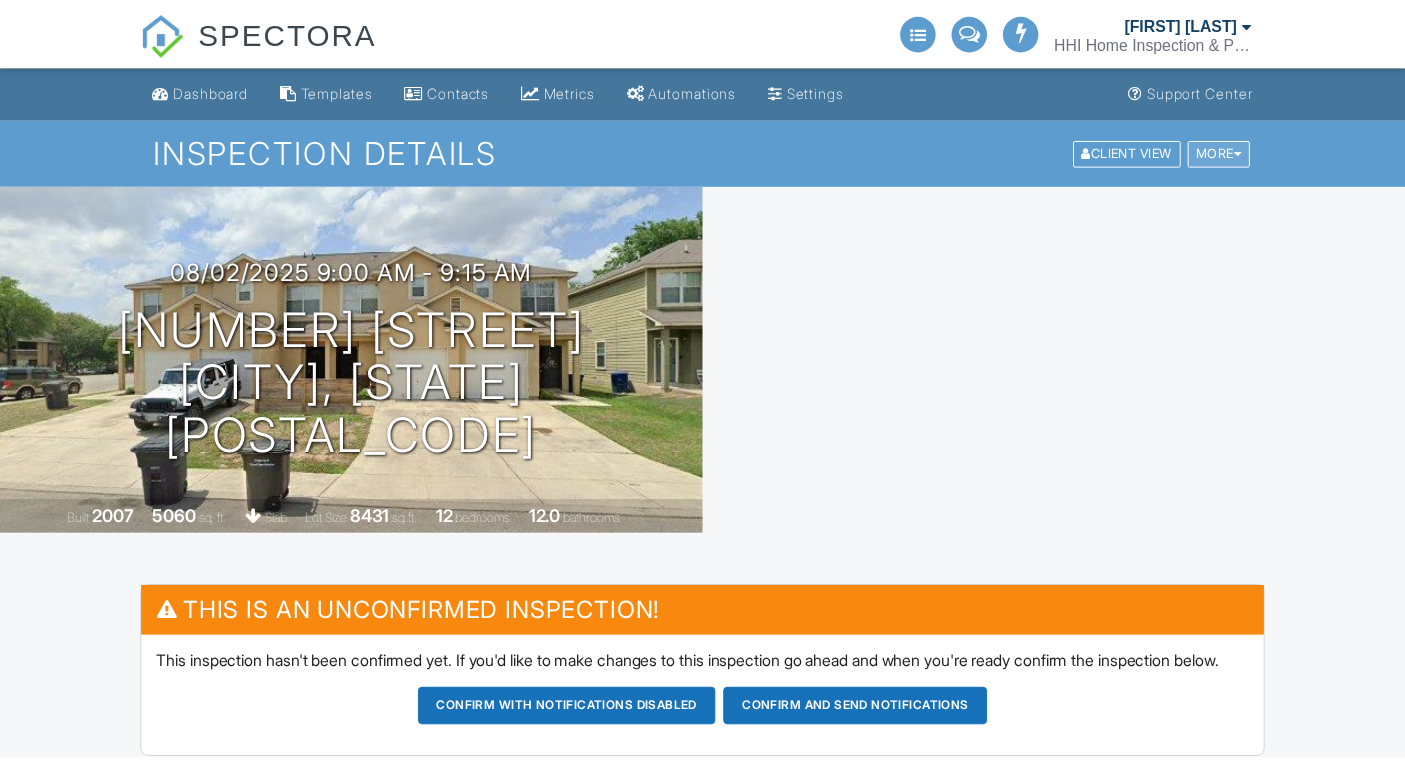 scroll, scrollTop: 0, scrollLeft: 0, axis: both 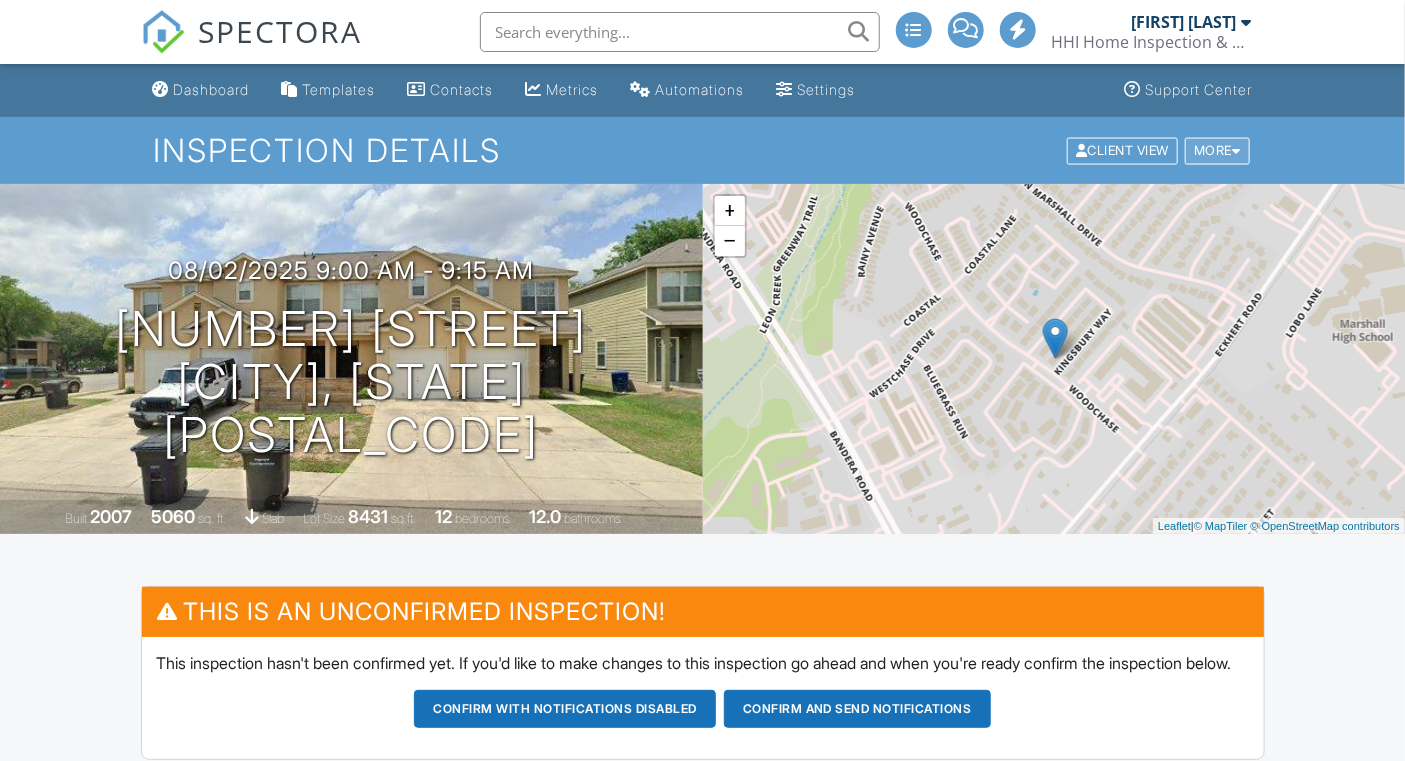 click on "More" at bounding box center (1217, 150) 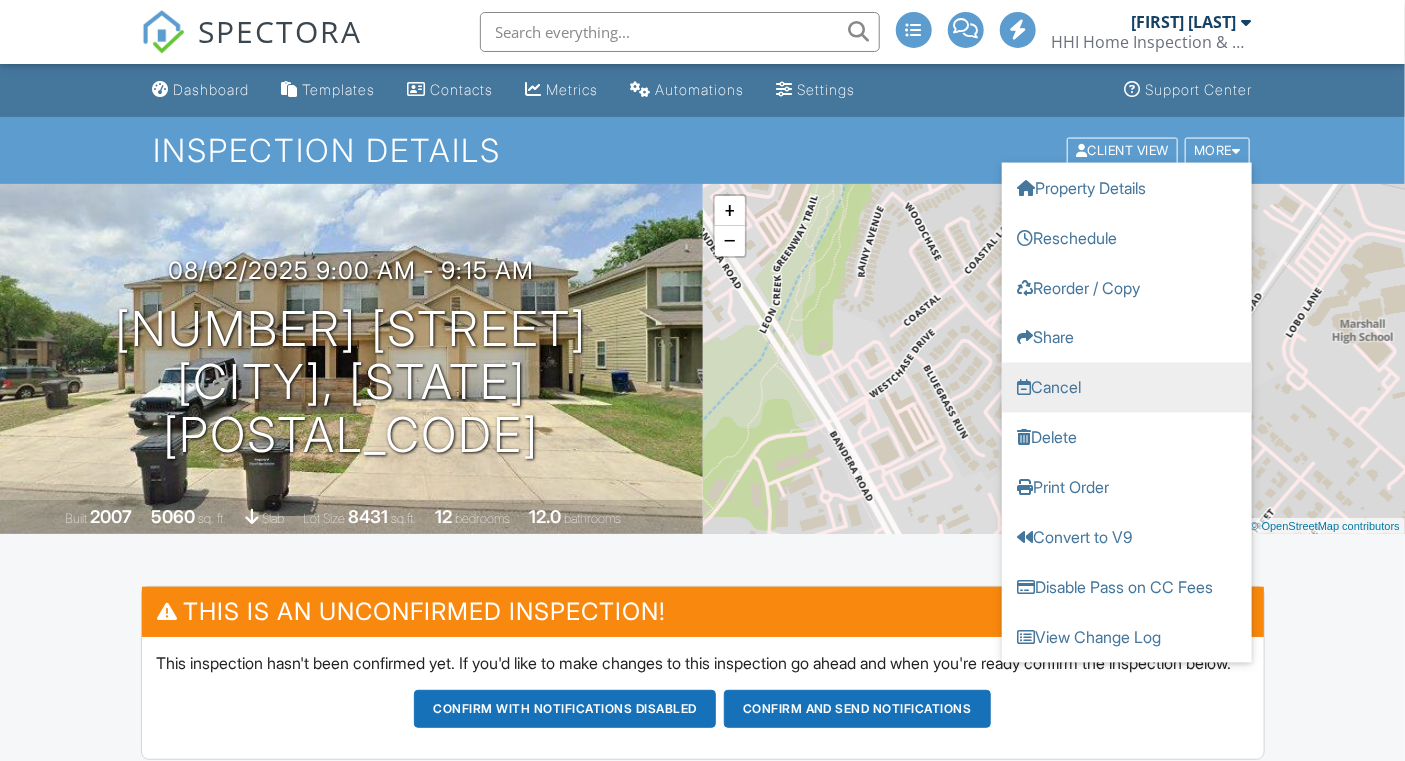 click on "Cancel" at bounding box center [1127, 387] 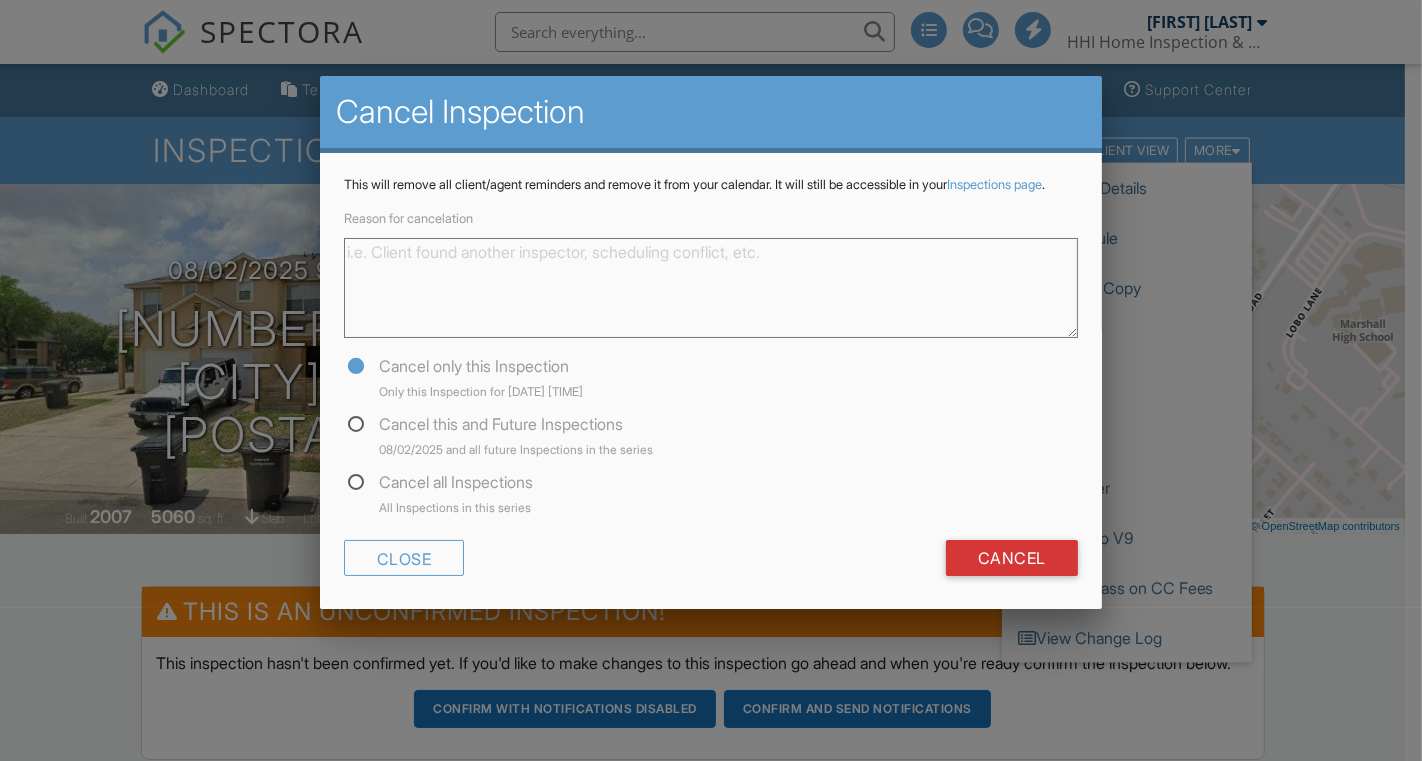 click on "Reason for cancelation" at bounding box center (711, 288) 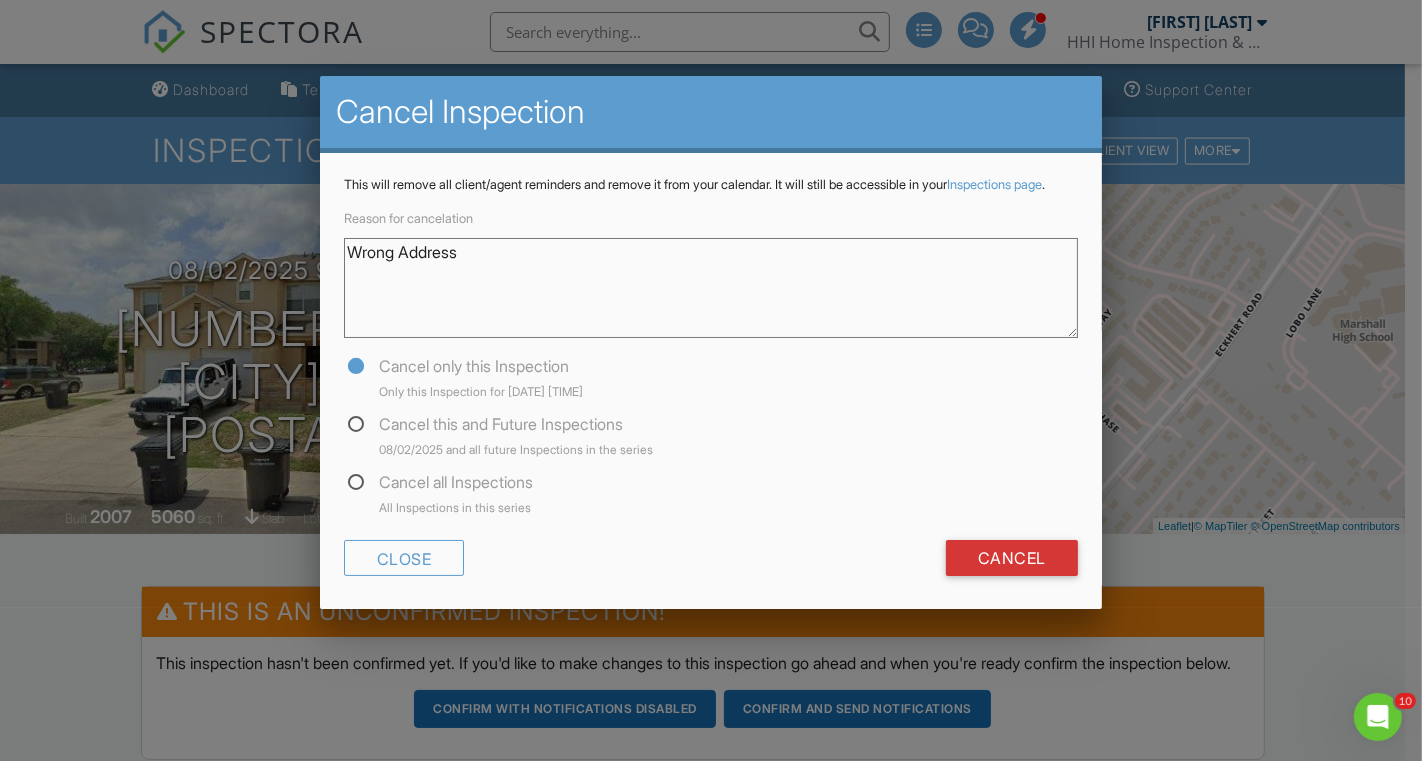 scroll, scrollTop: 0, scrollLeft: 0, axis: both 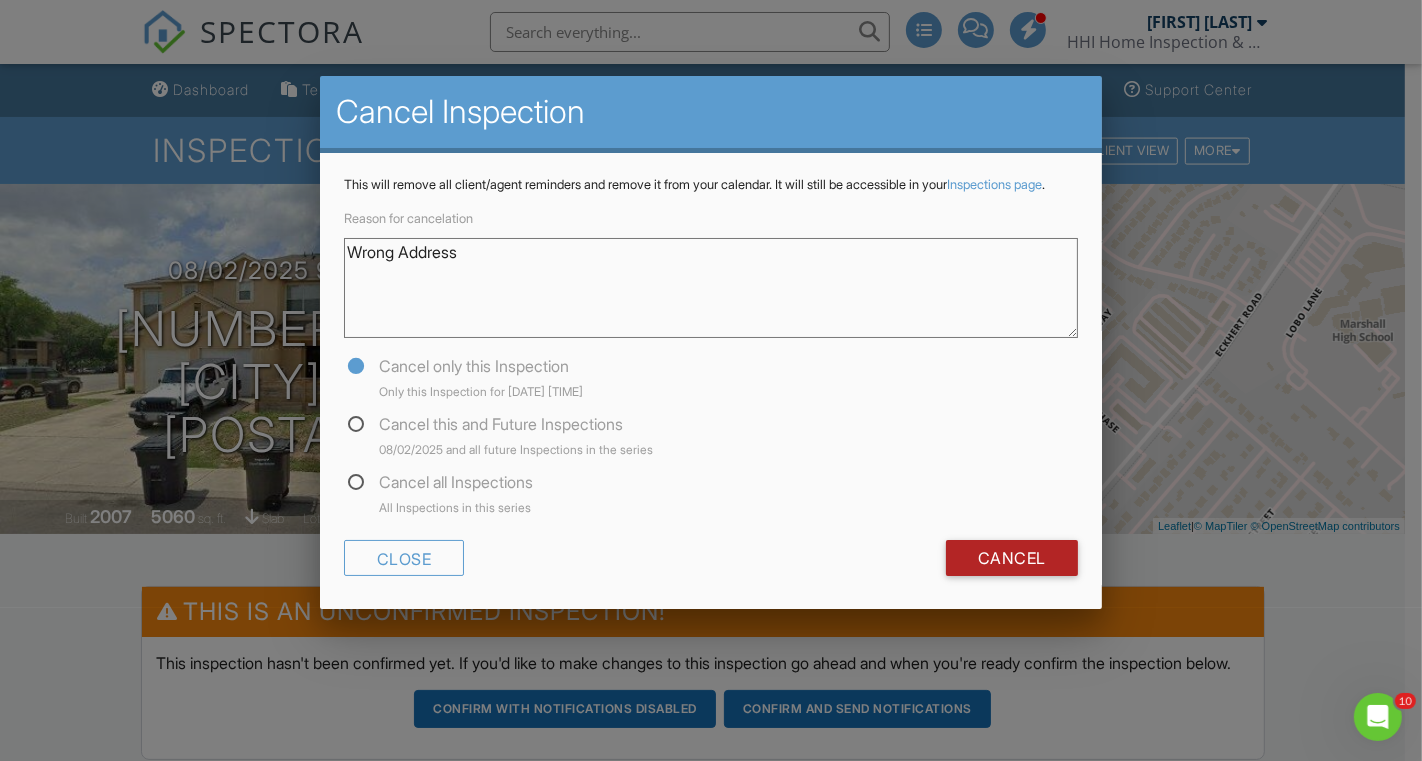 click on "Cancel" at bounding box center (1012, 558) 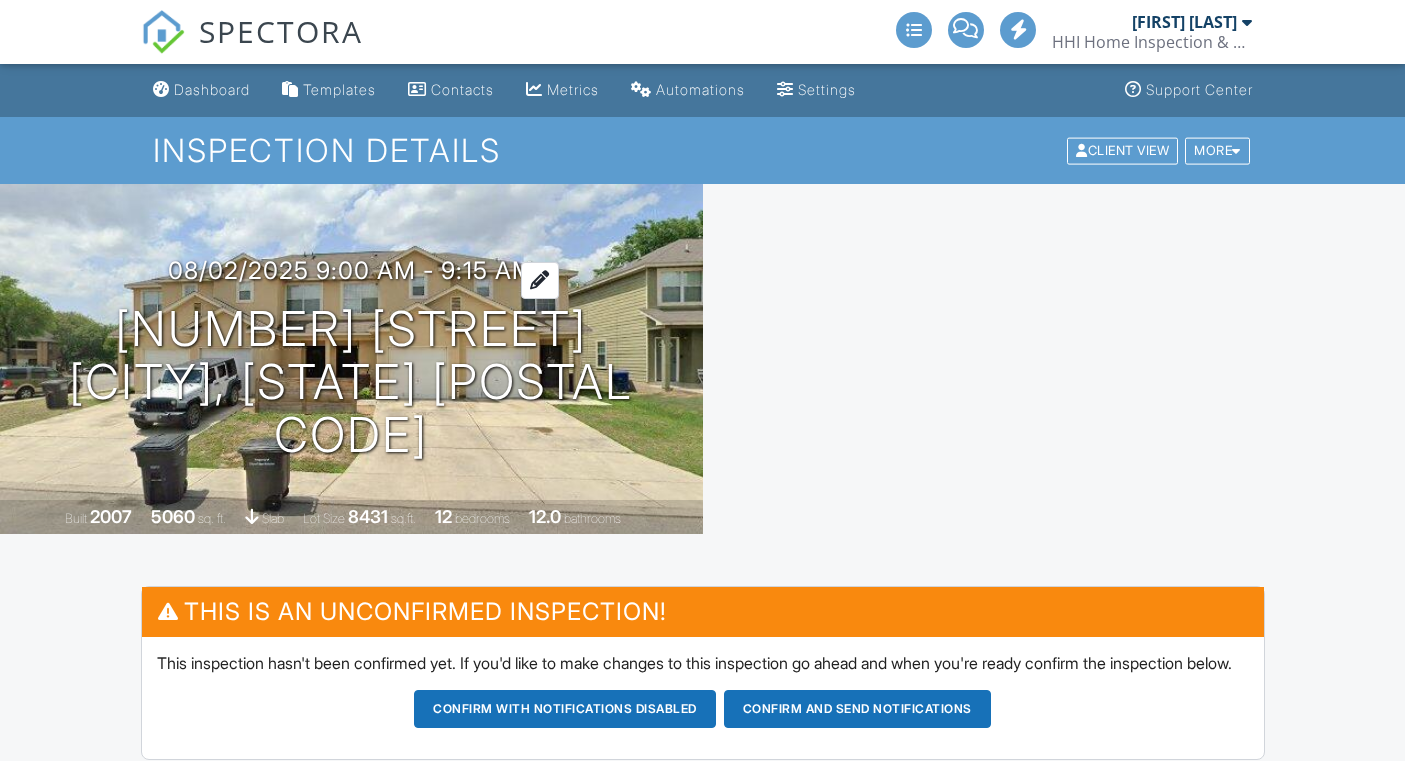 scroll, scrollTop: 0, scrollLeft: 0, axis: both 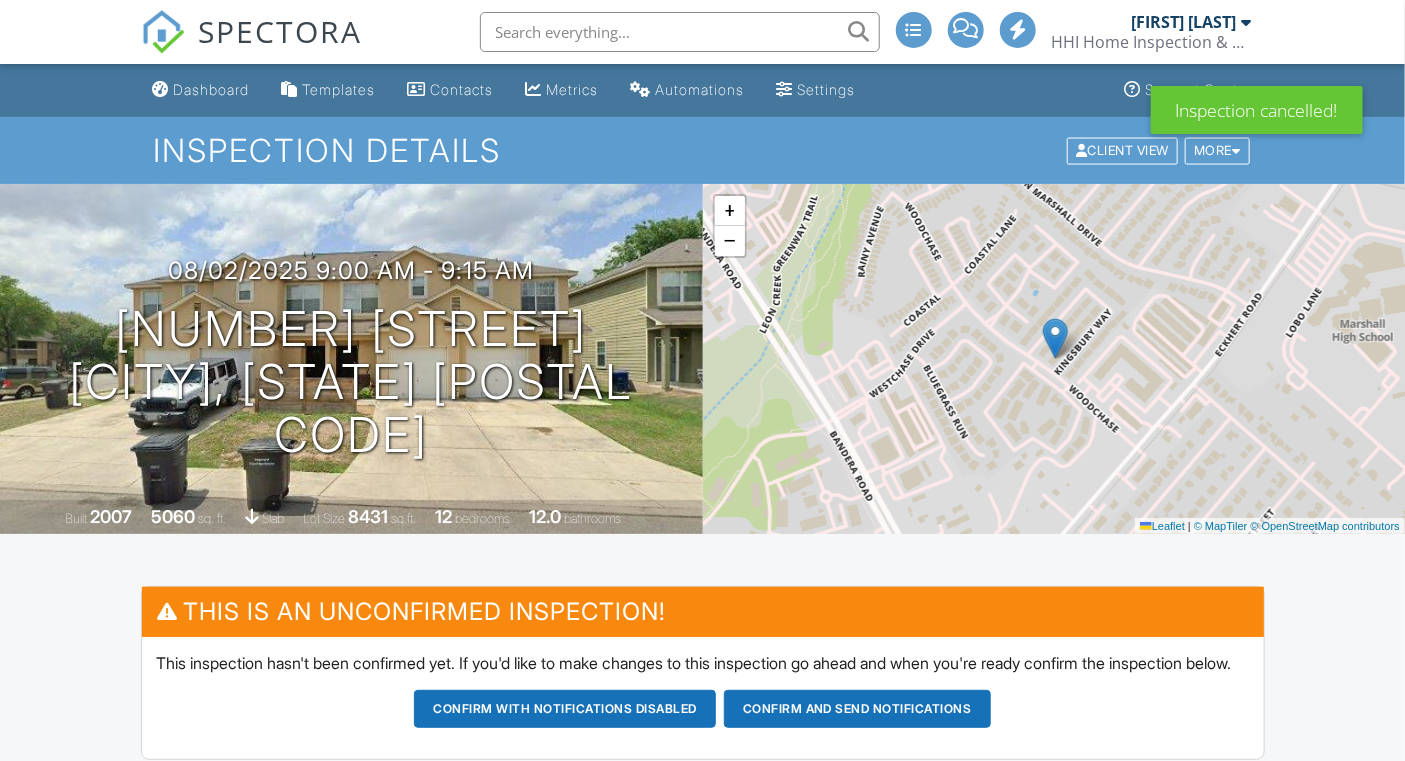click on "SPECTORA" at bounding box center [281, 31] 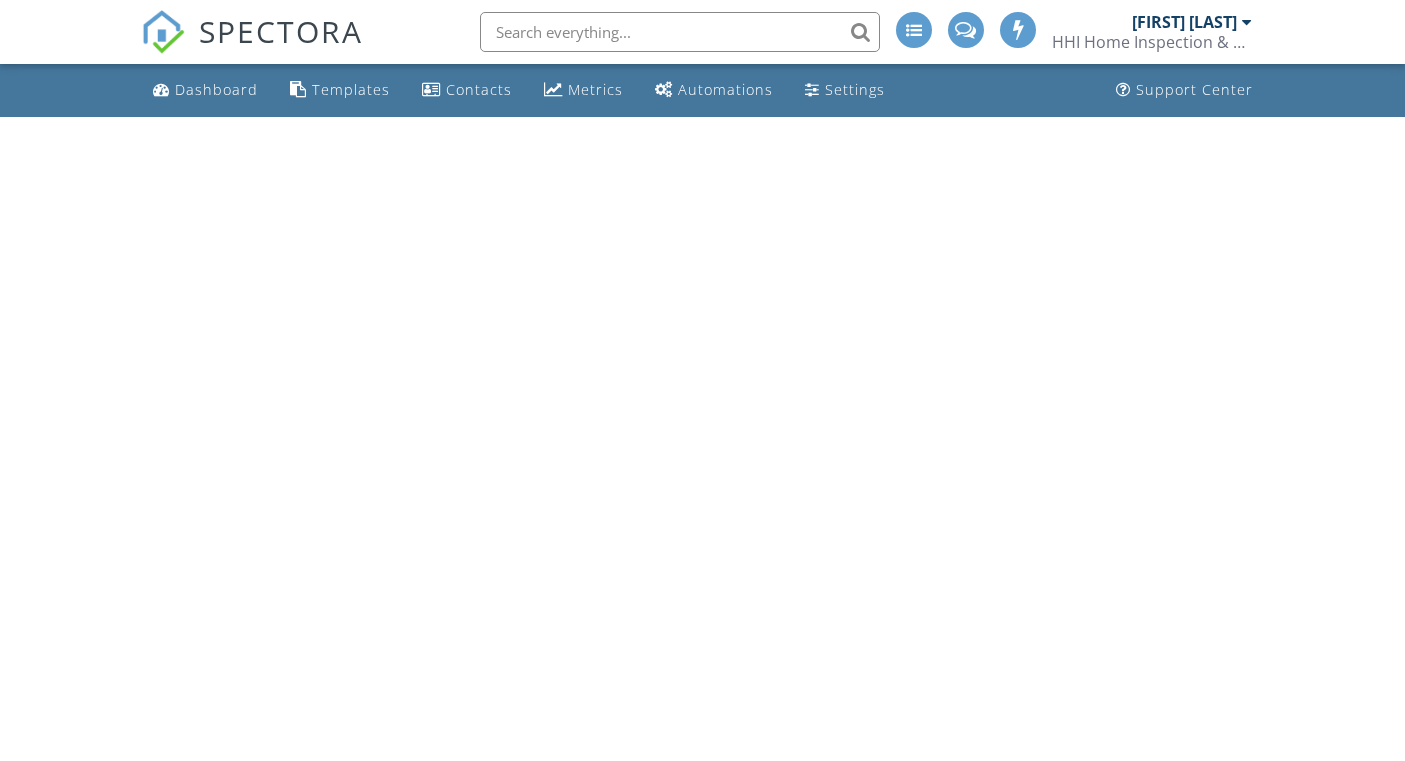 scroll, scrollTop: 0, scrollLeft: 0, axis: both 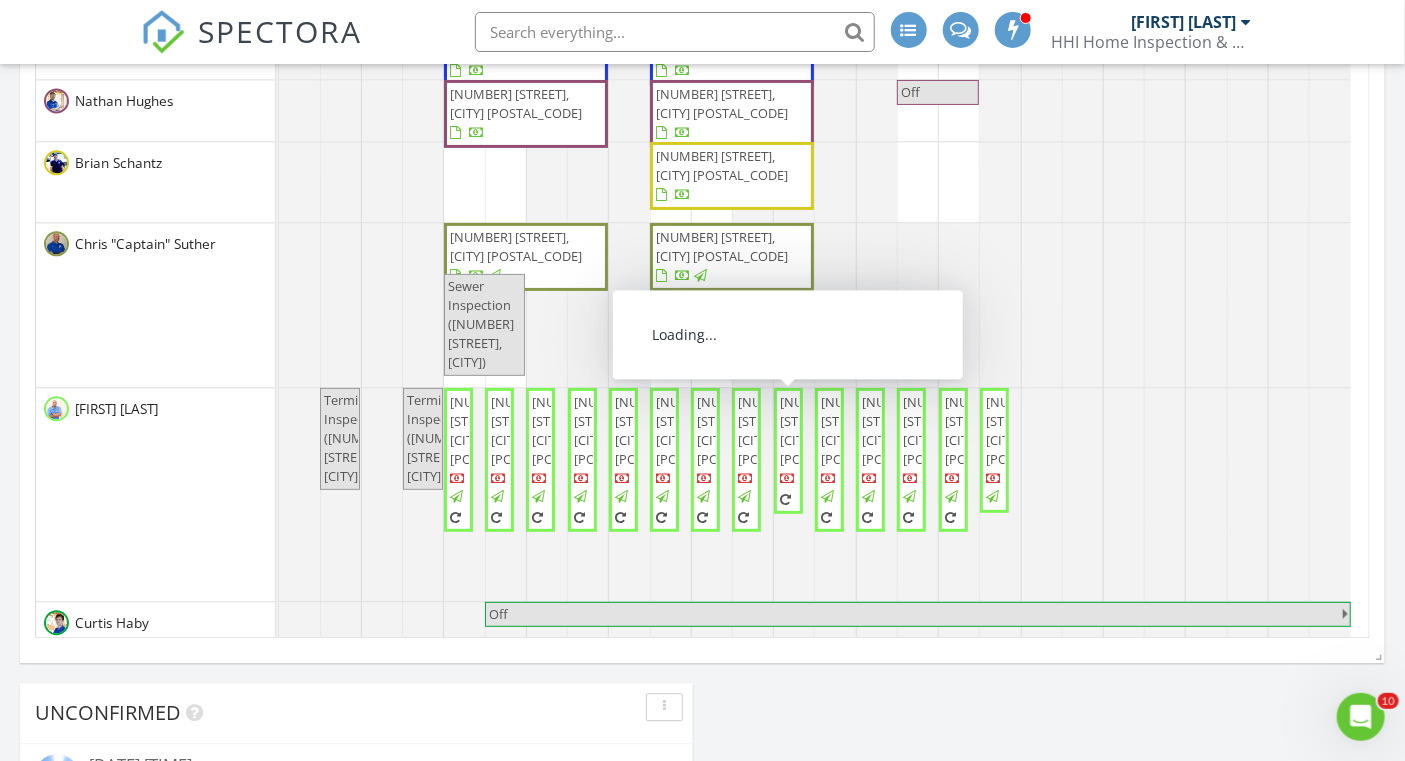 click on "16910 Dancing Ava, Selma 78154" at bounding box center [788, 451] 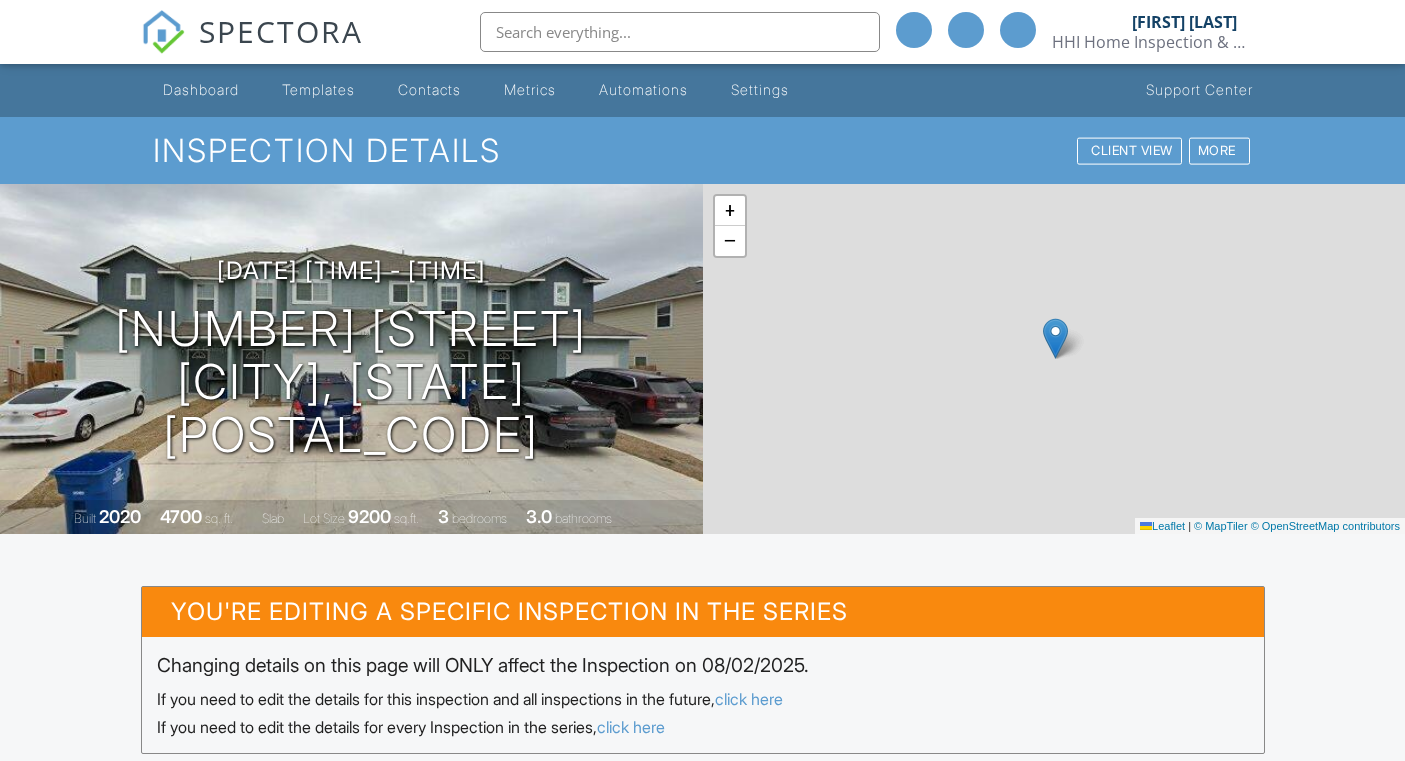 scroll, scrollTop: 0, scrollLeft: 0, axis: both 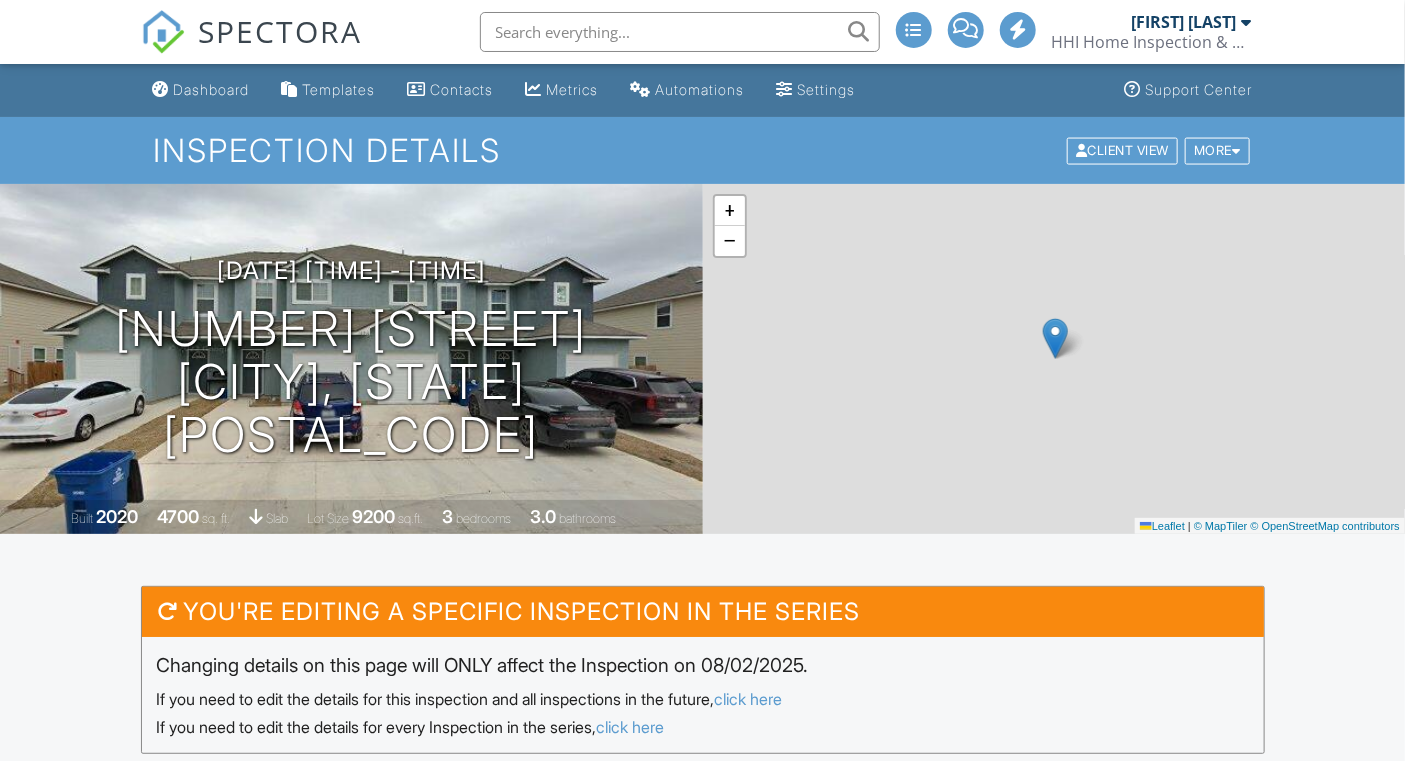 click on "Publish All" at bounding box center (941, 1015) 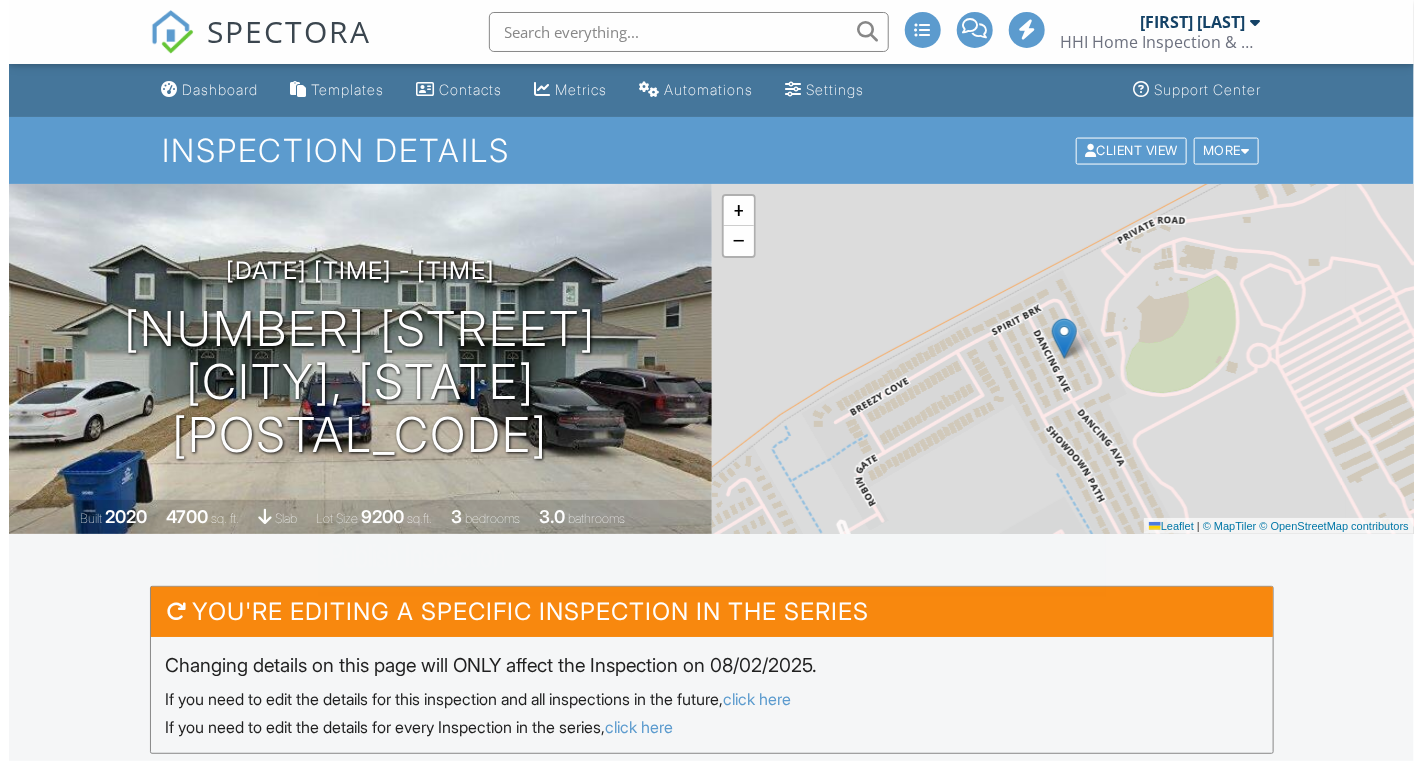 scroll, scrollTop: 394, scrollLeft: 0, axis: vertical 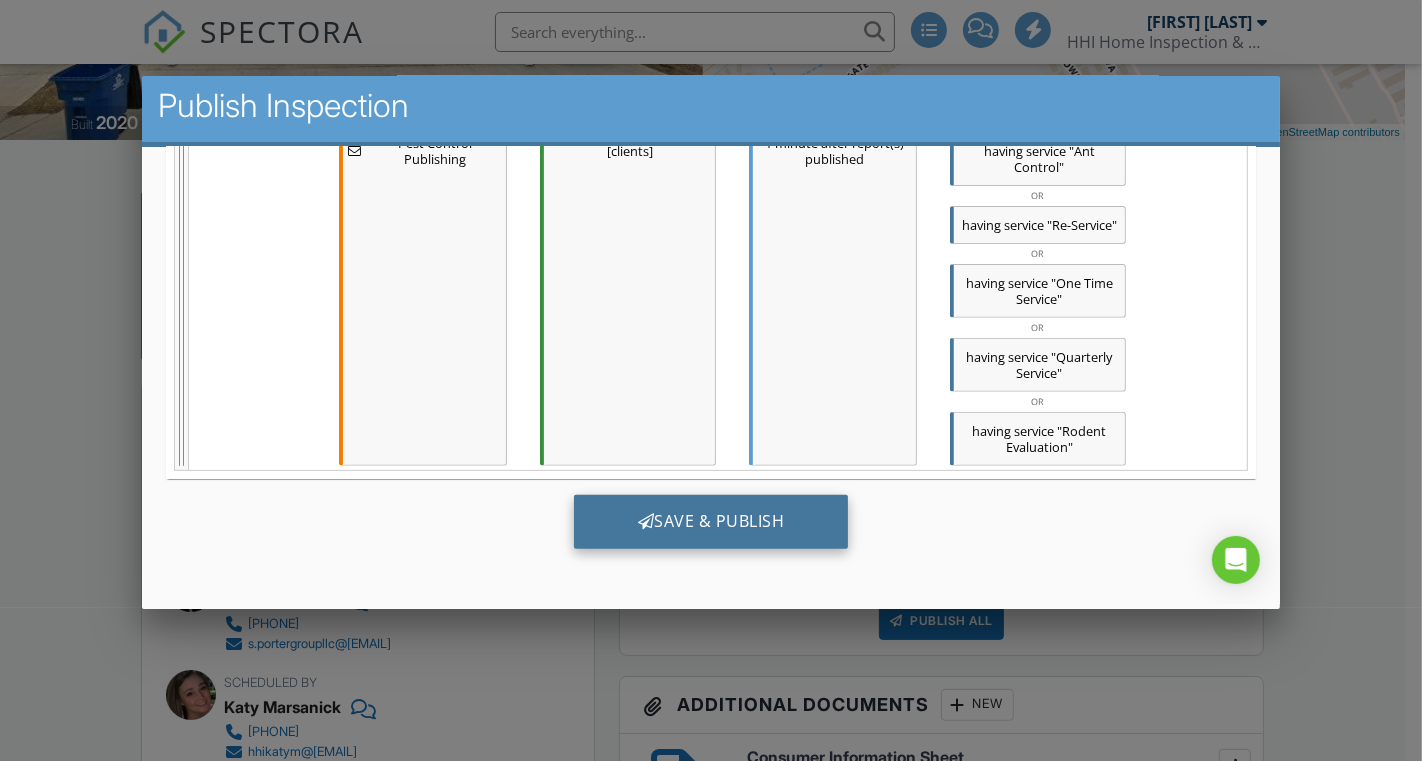 click on "Save & Publish" at bounding box center [711, 522] 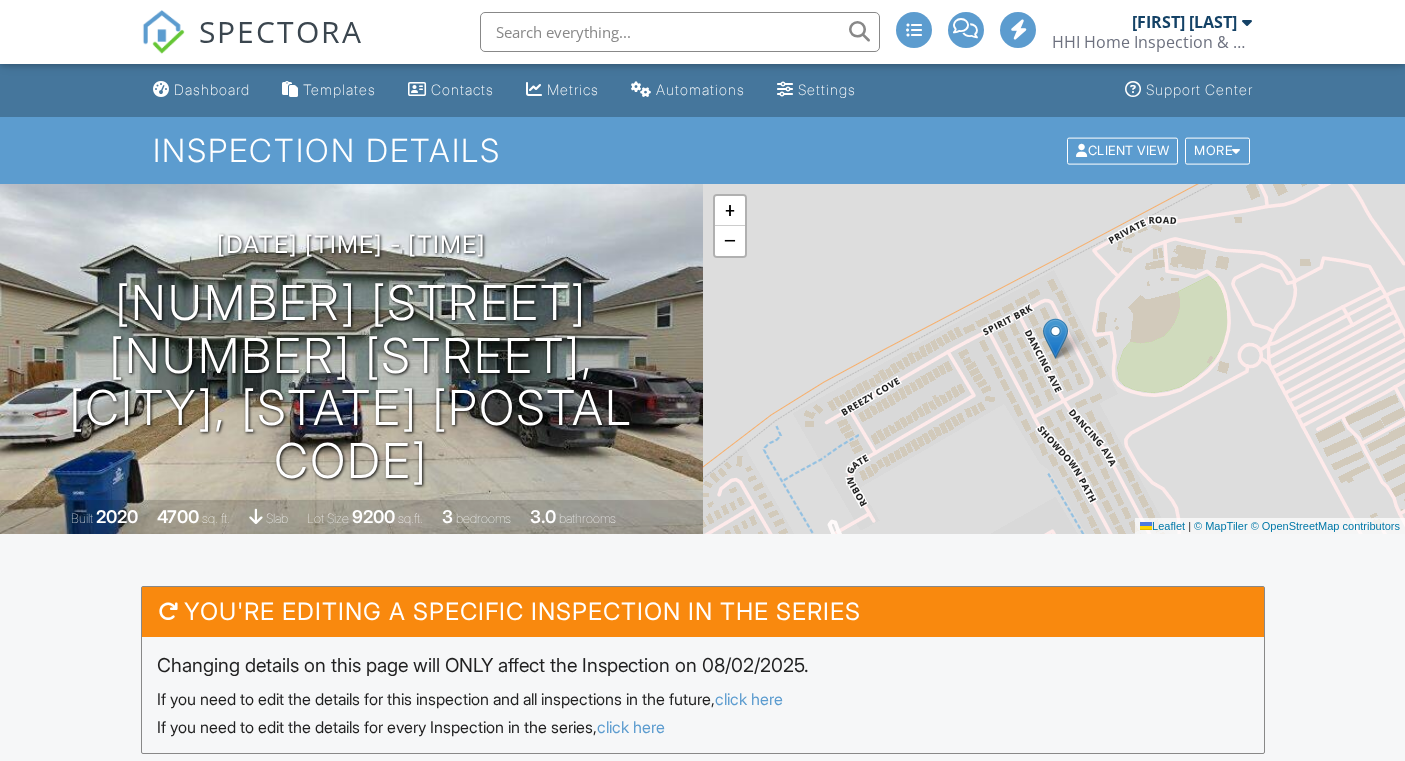 scroll, scrollTop: 0, scrollLeft: 0, axis: both 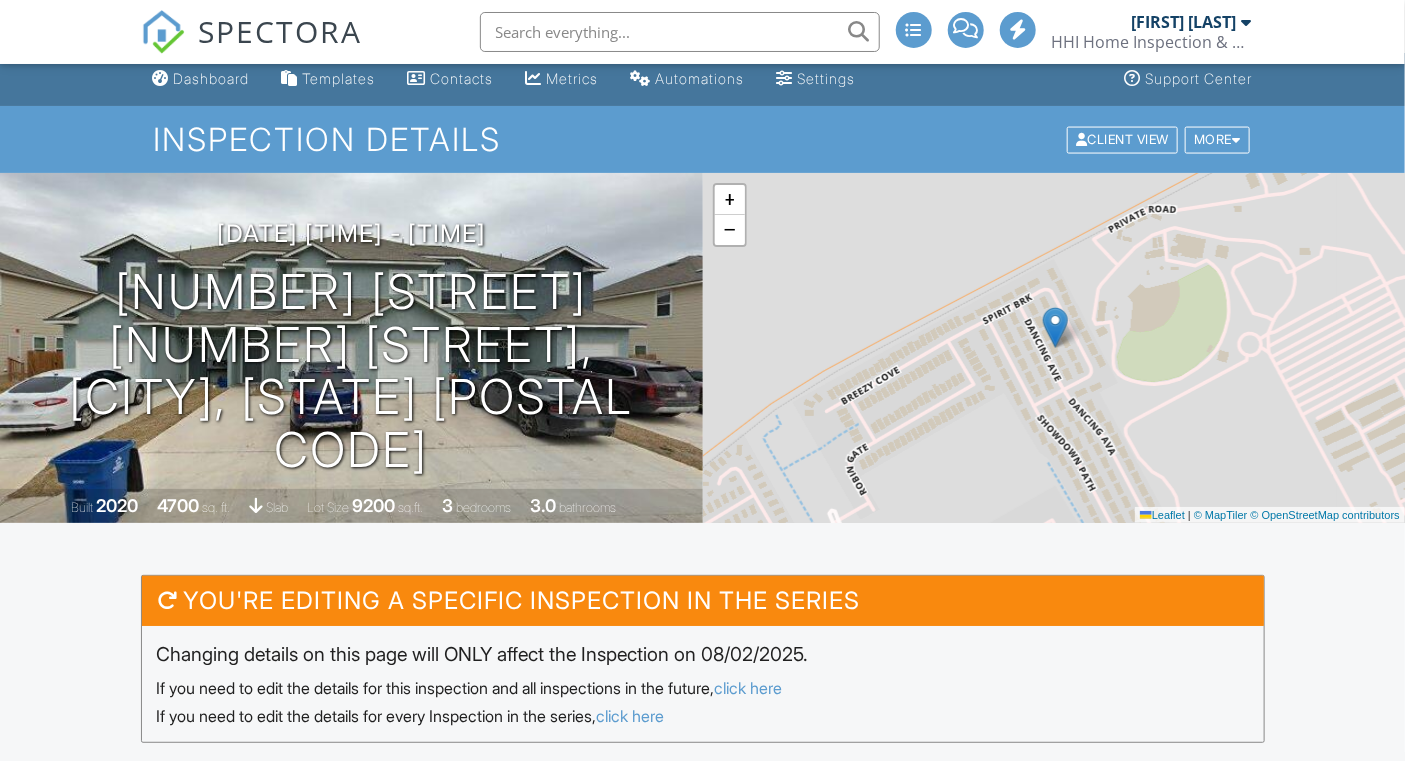 click on "SPECTORA" at bounding box center (281, 31) 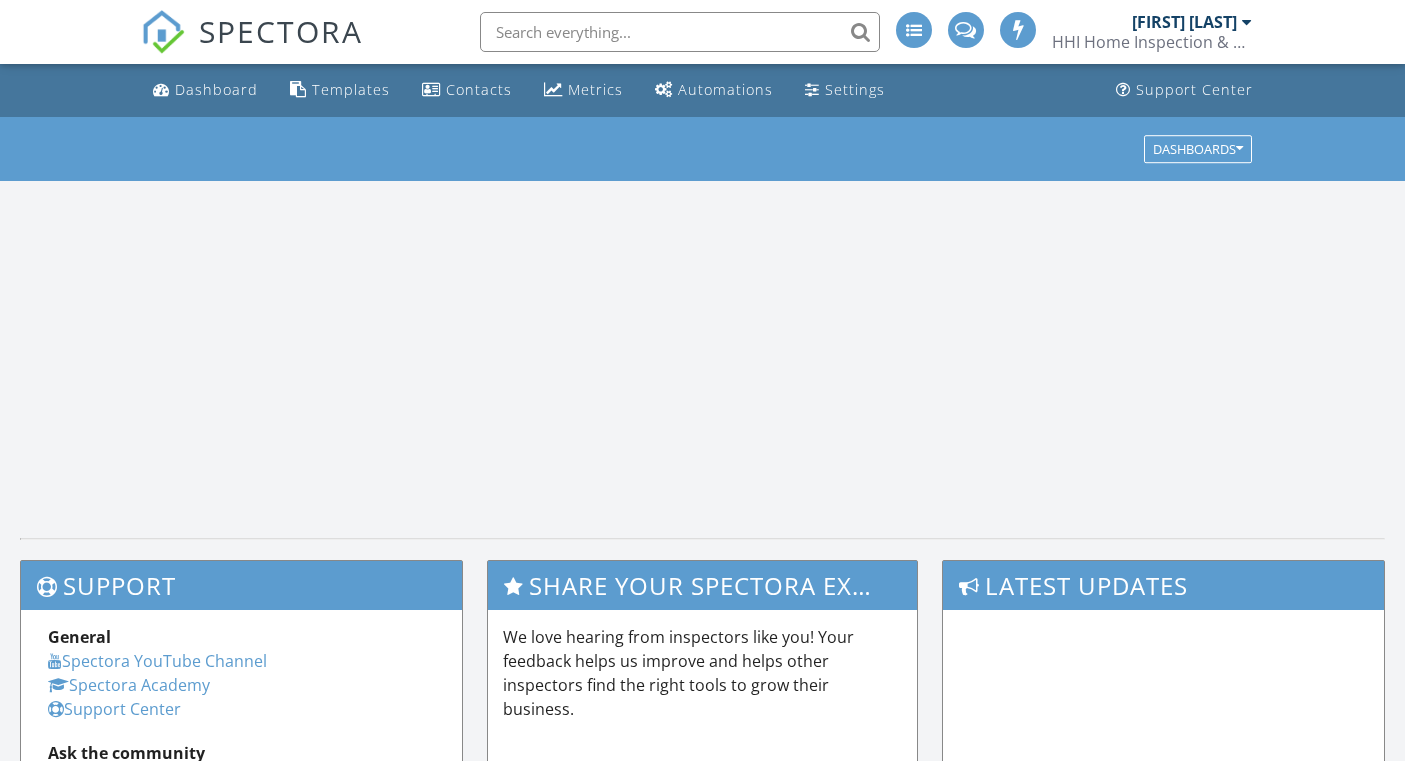 scroll, scrollTop: 0, scrollLeft: 0, axis: both 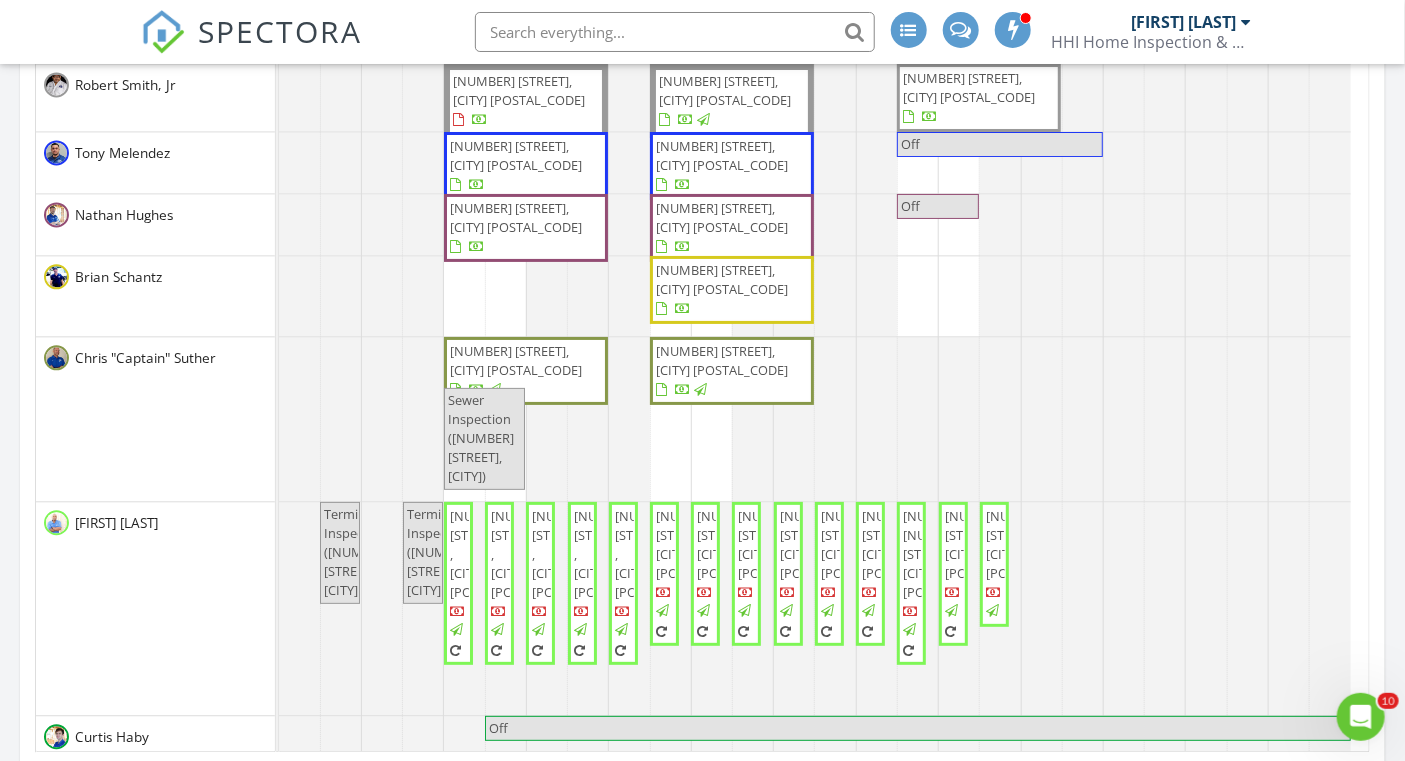 click on "[NUMBER] [STREET], [CITY] [POSTAL_CODE]" at bounding box center (722, 155) 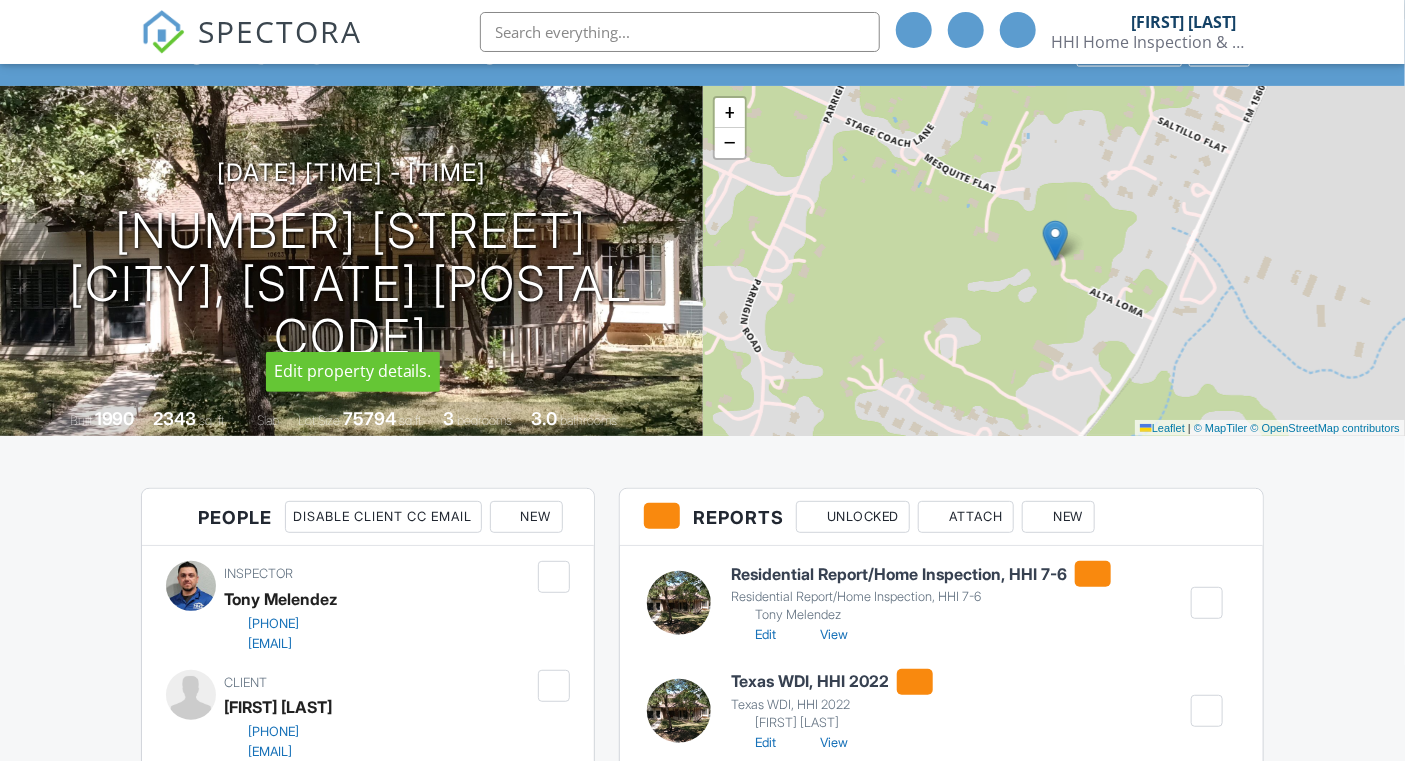 scroll, scrollTop: 100, scrollLeft: 0, axis: vertical 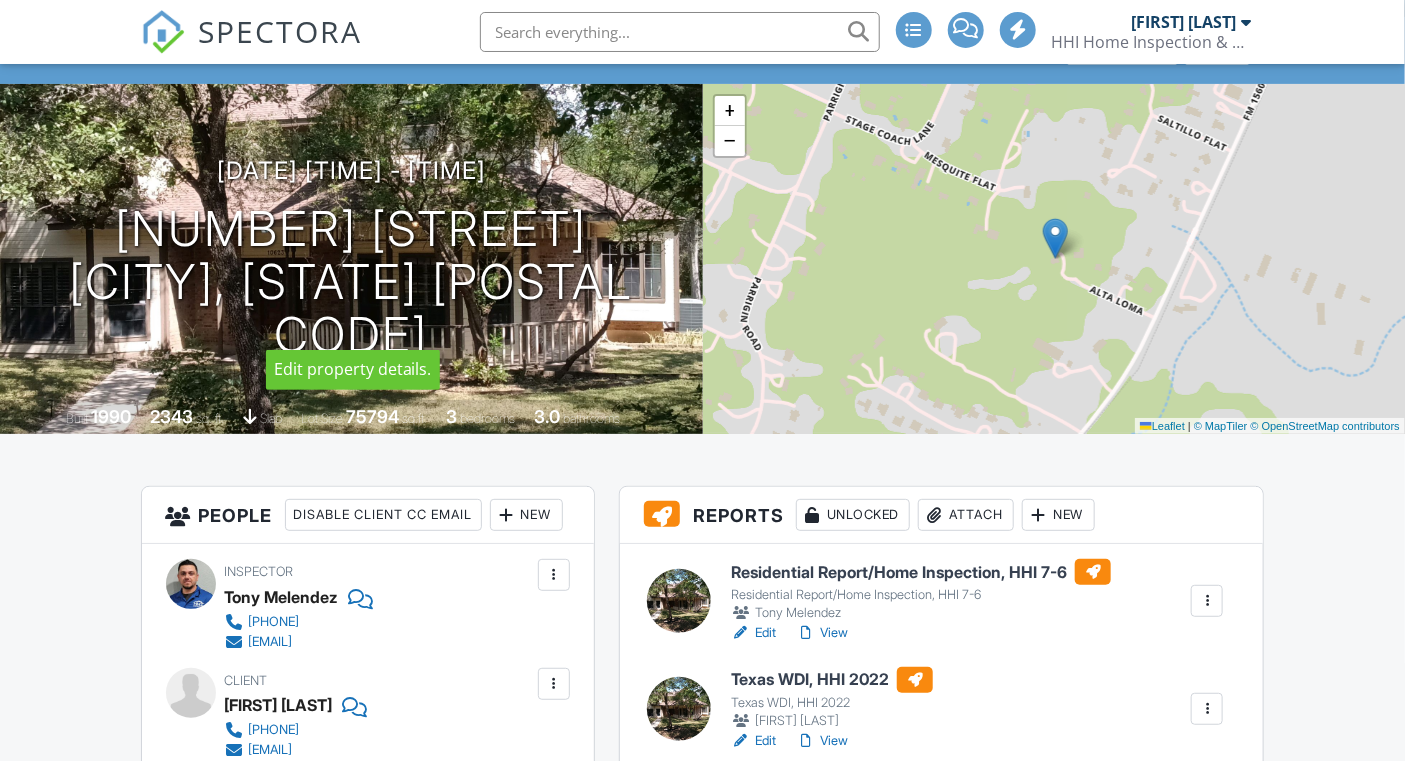 click on "Edit" at bounding box center [753, 741] 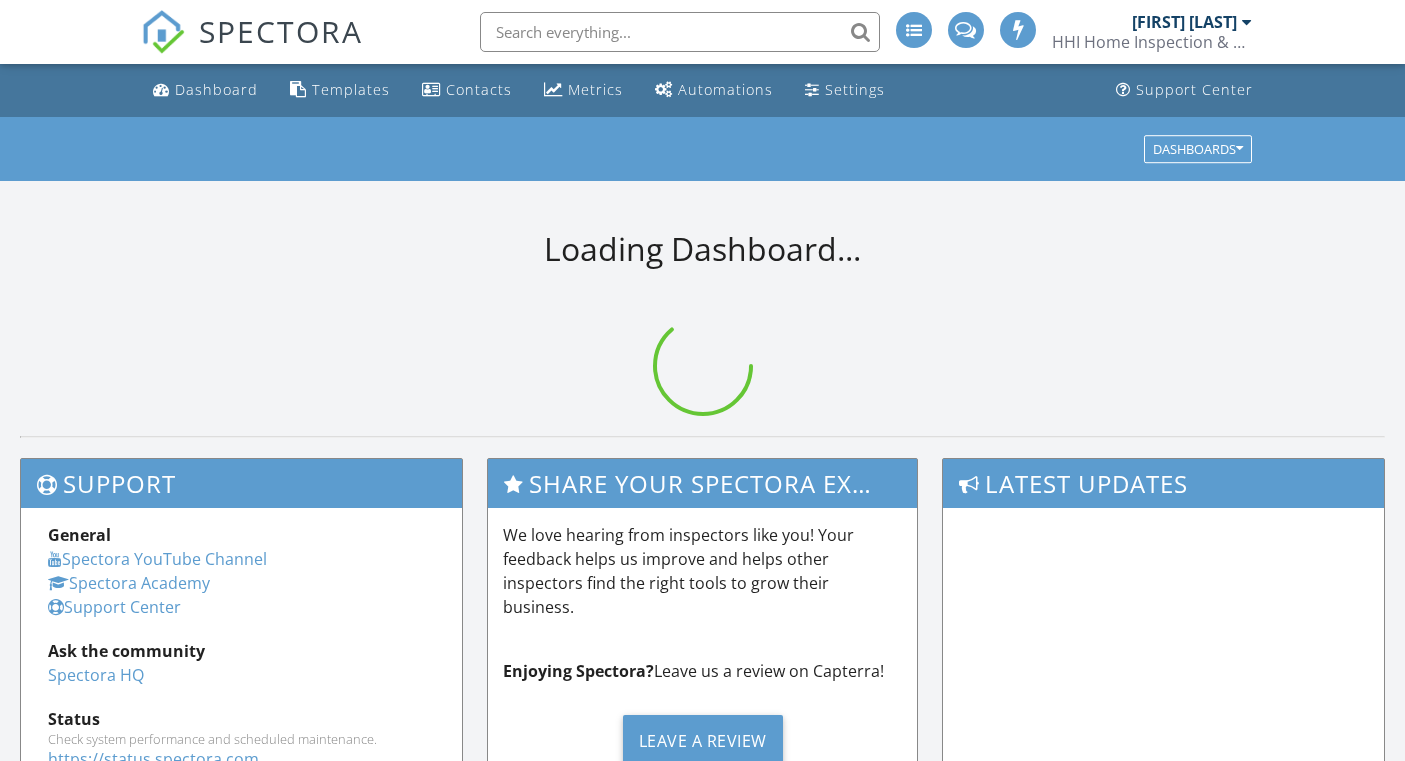 scroll, scrollTop: 0, scrollLeft: 0, axis: both 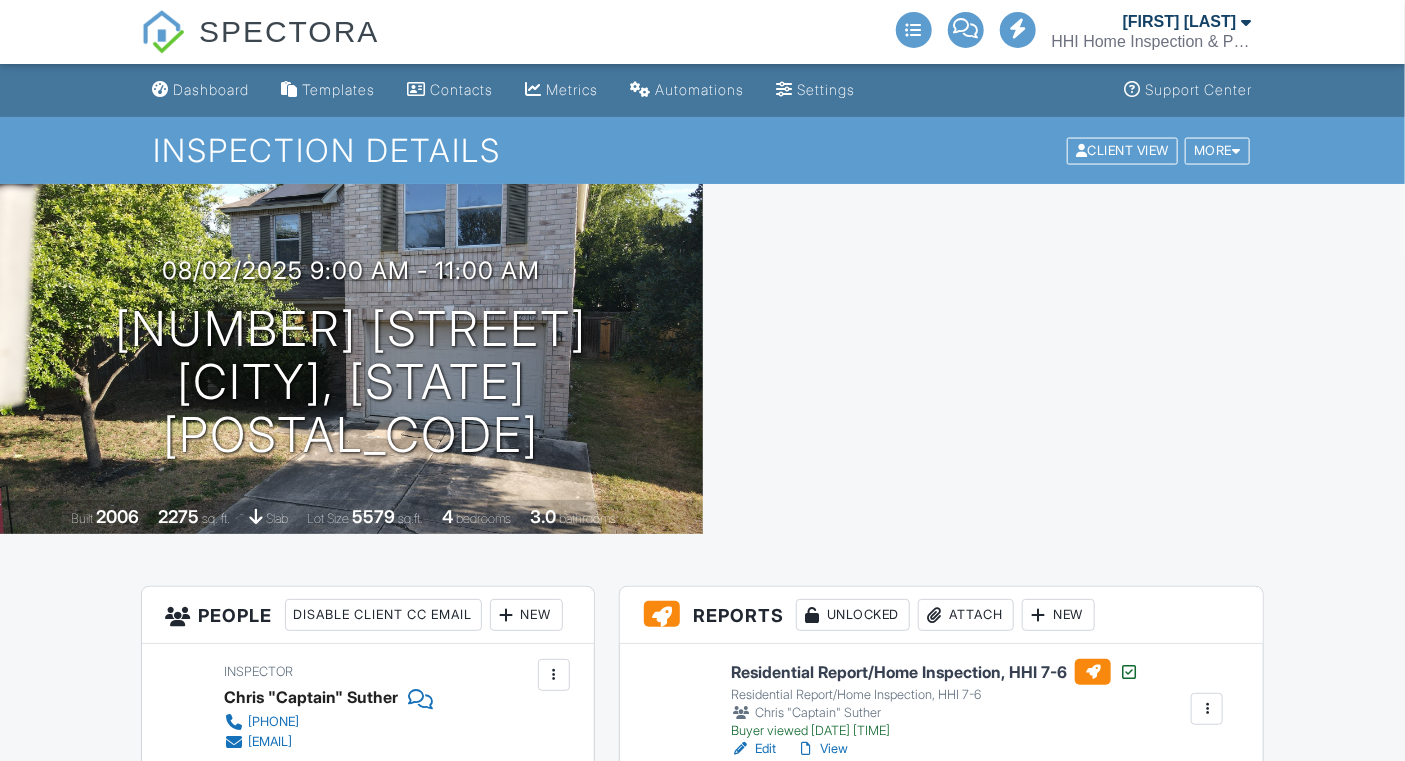 click on "[FIRST] [LAST]" at bounding box center (861, 960) 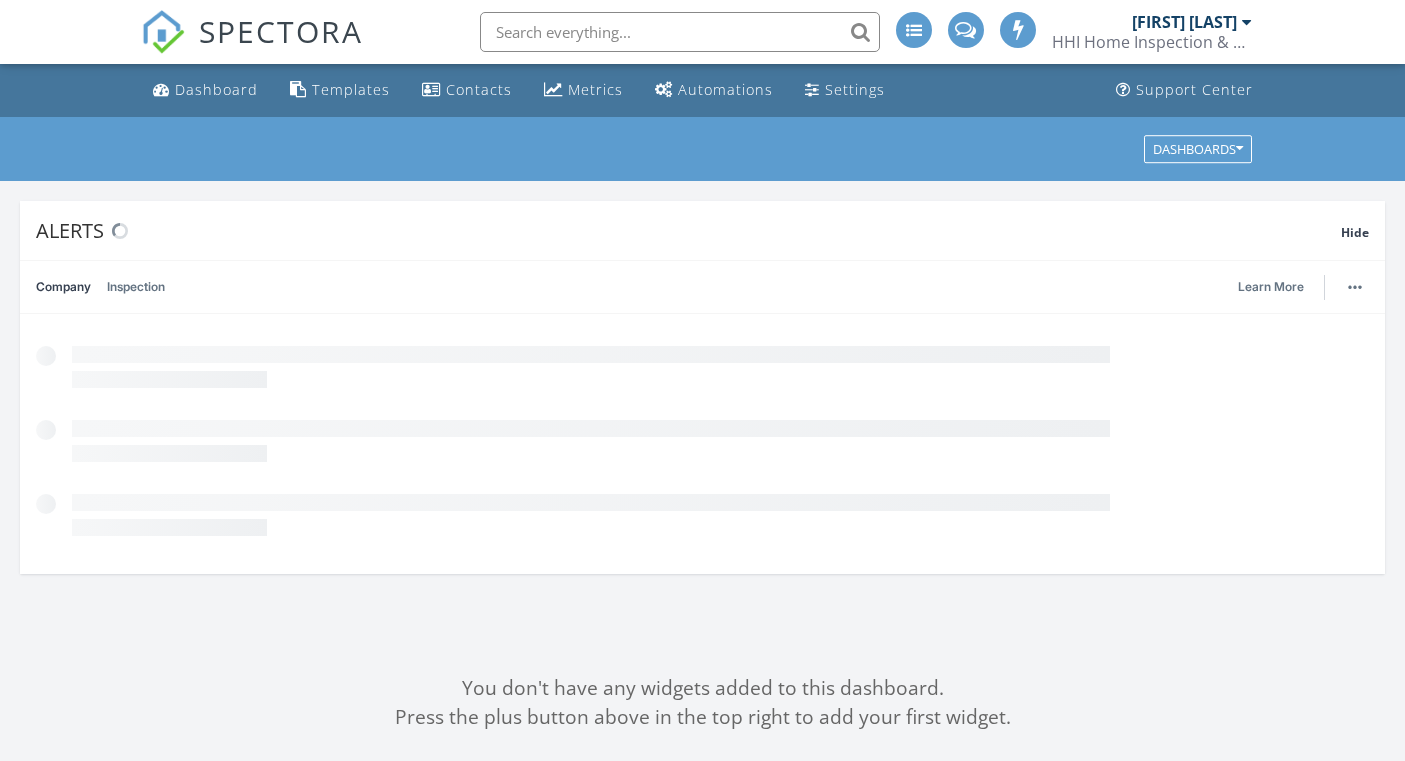 scroll, scrollTop: 0, scrollLeft: 0, axis: both 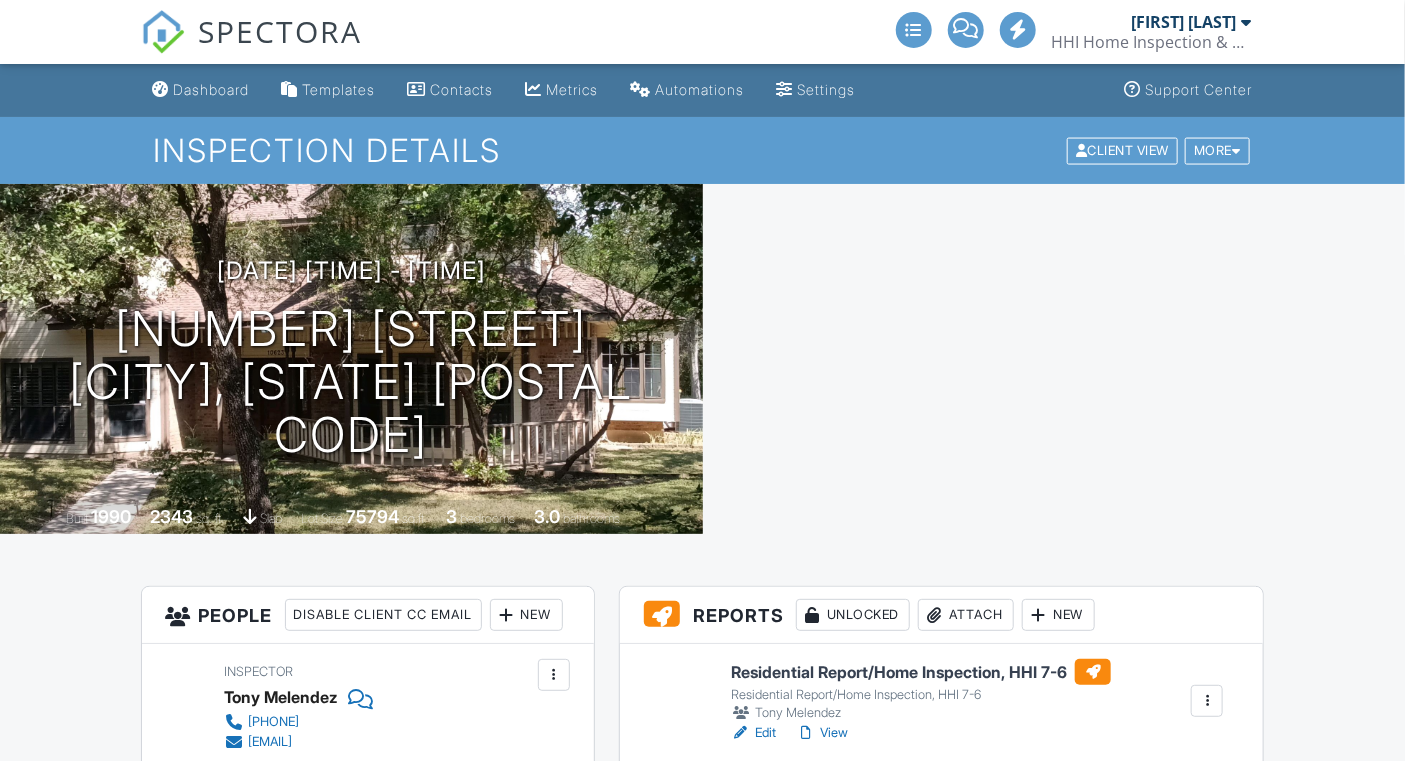 click on "Residential Report/Home Inspection, HHI 7-6" at bounding box center (921, 695) 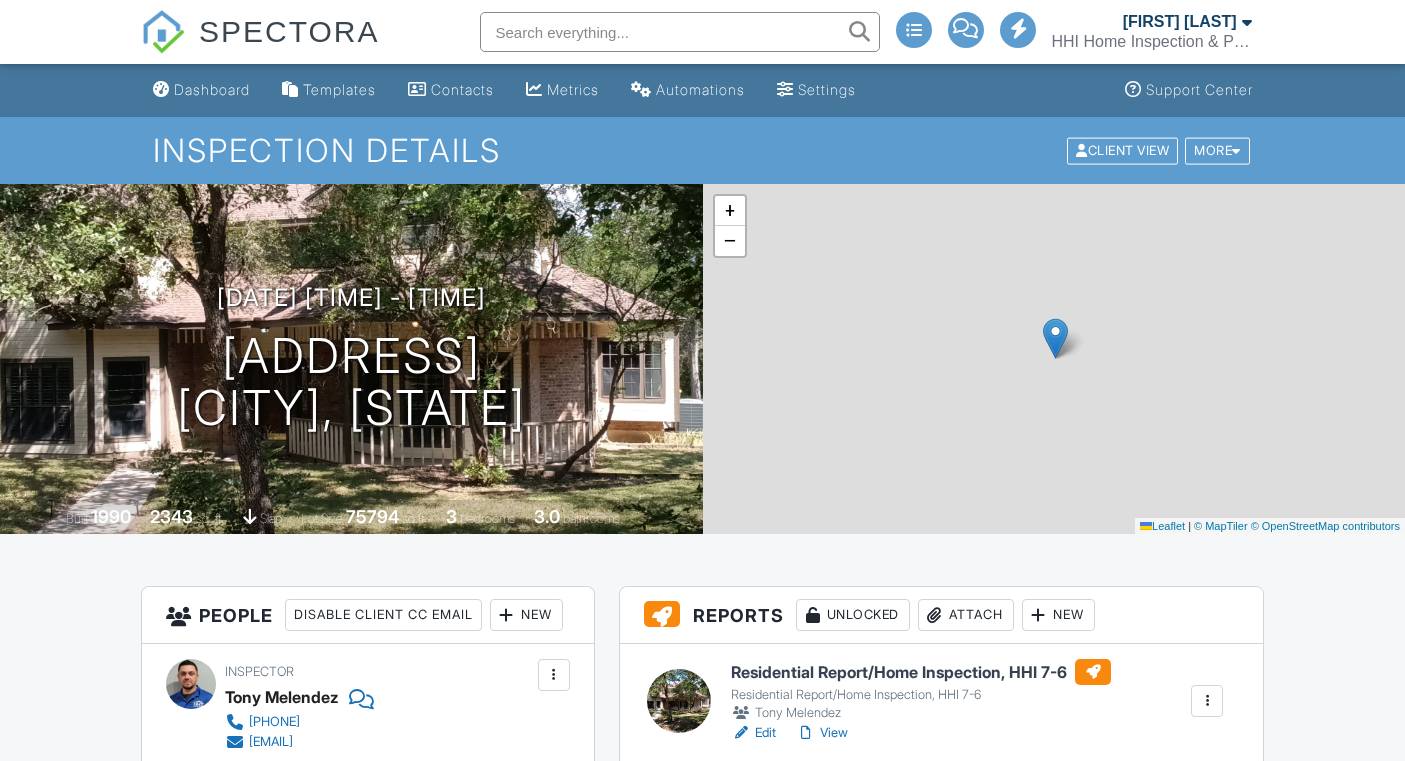 scroll, scrollTop: 250, scrollLeft: 0, axis: vertical 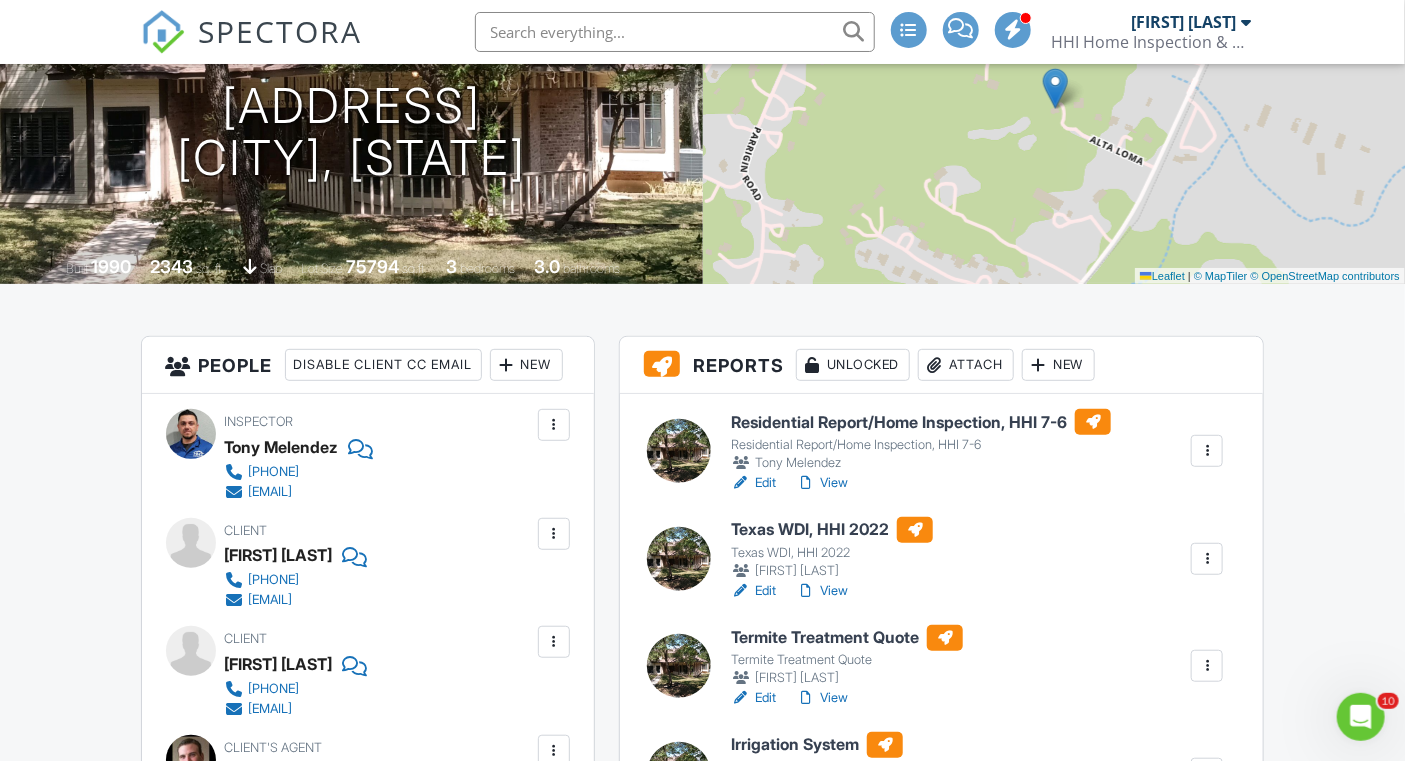 click on "Edit" at bounding box center (753, 591) 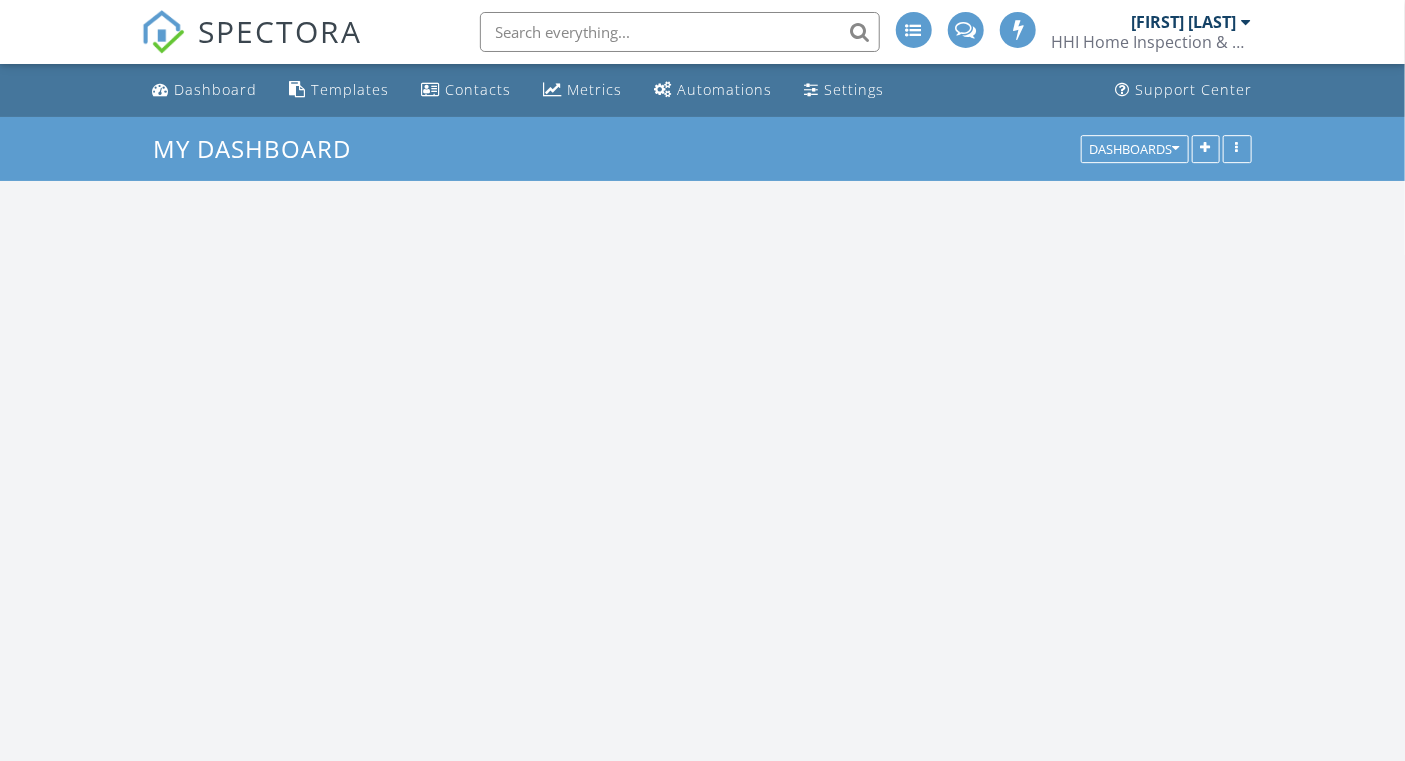 scroll, scrollTop: 1634, scrollLeft: 0, axis: vertical 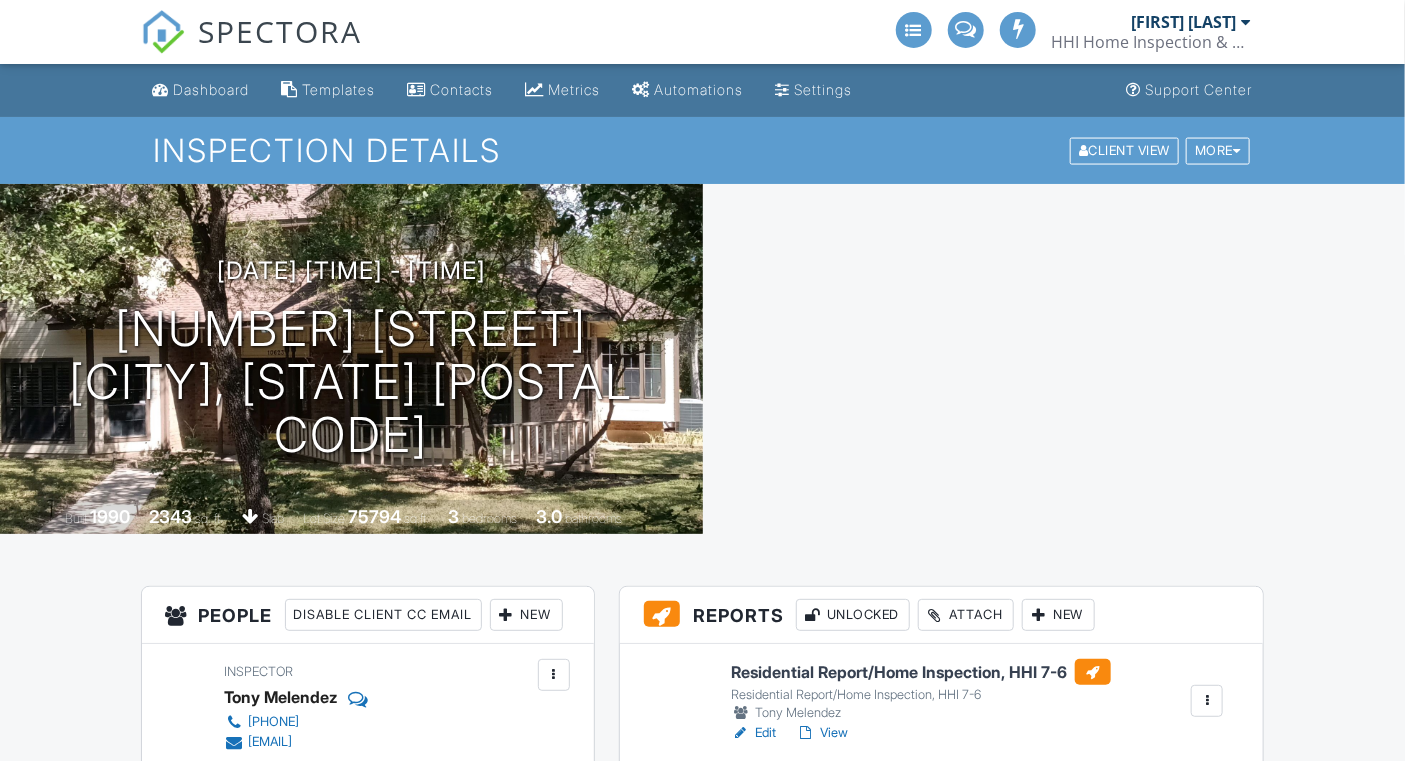 click on "[FIRST] [LAST]" at bounding box center (832, 821) 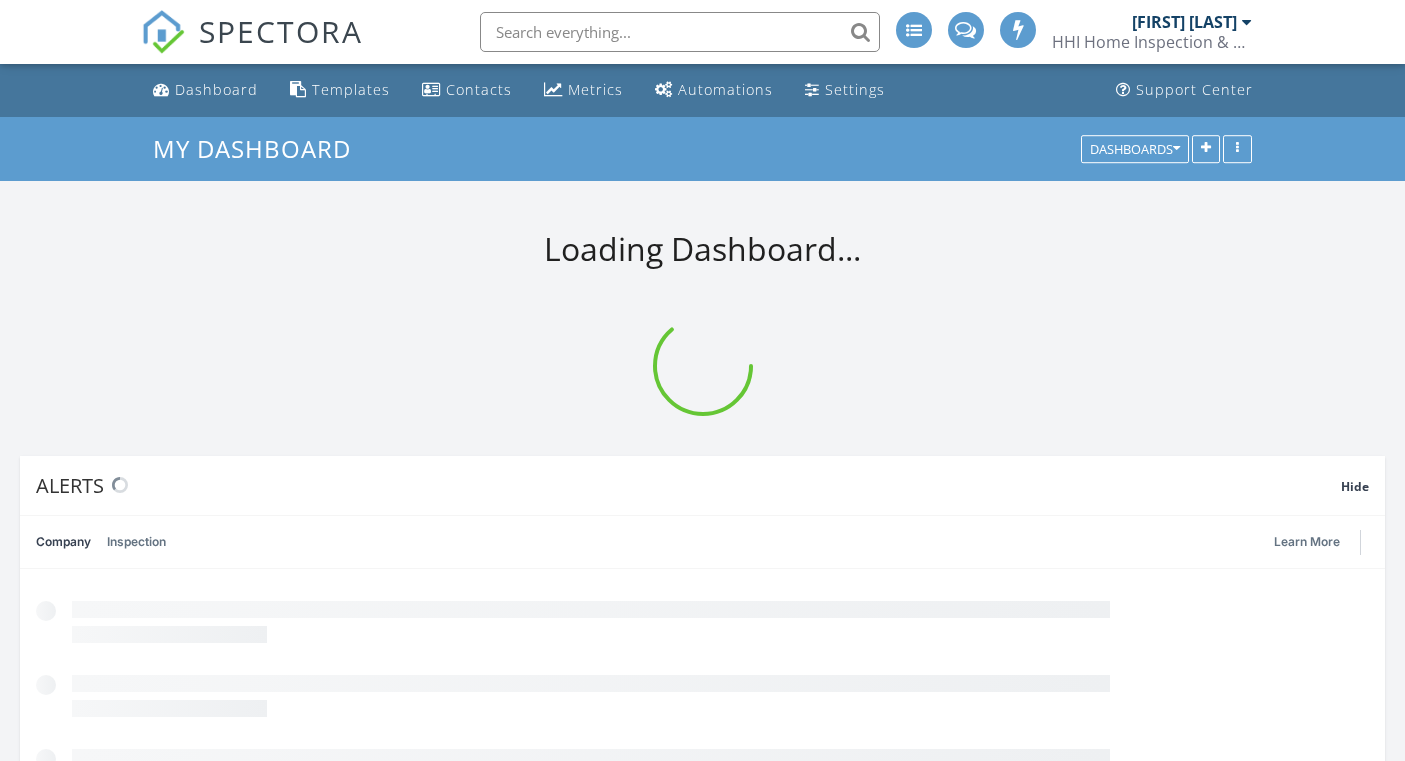 scroll, scrollTop: 0, scrollLeft: 0, axis: both 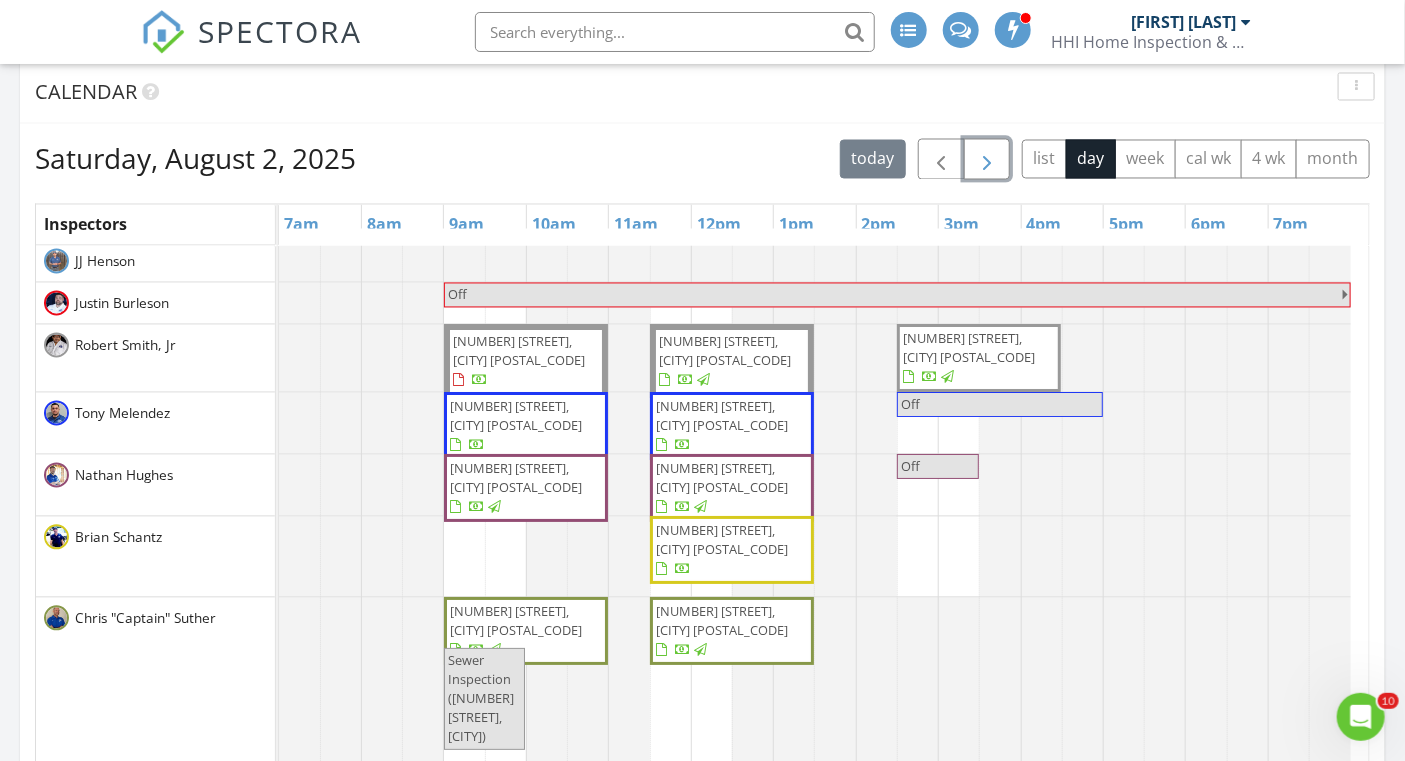 click at bounding box center [987, 160] 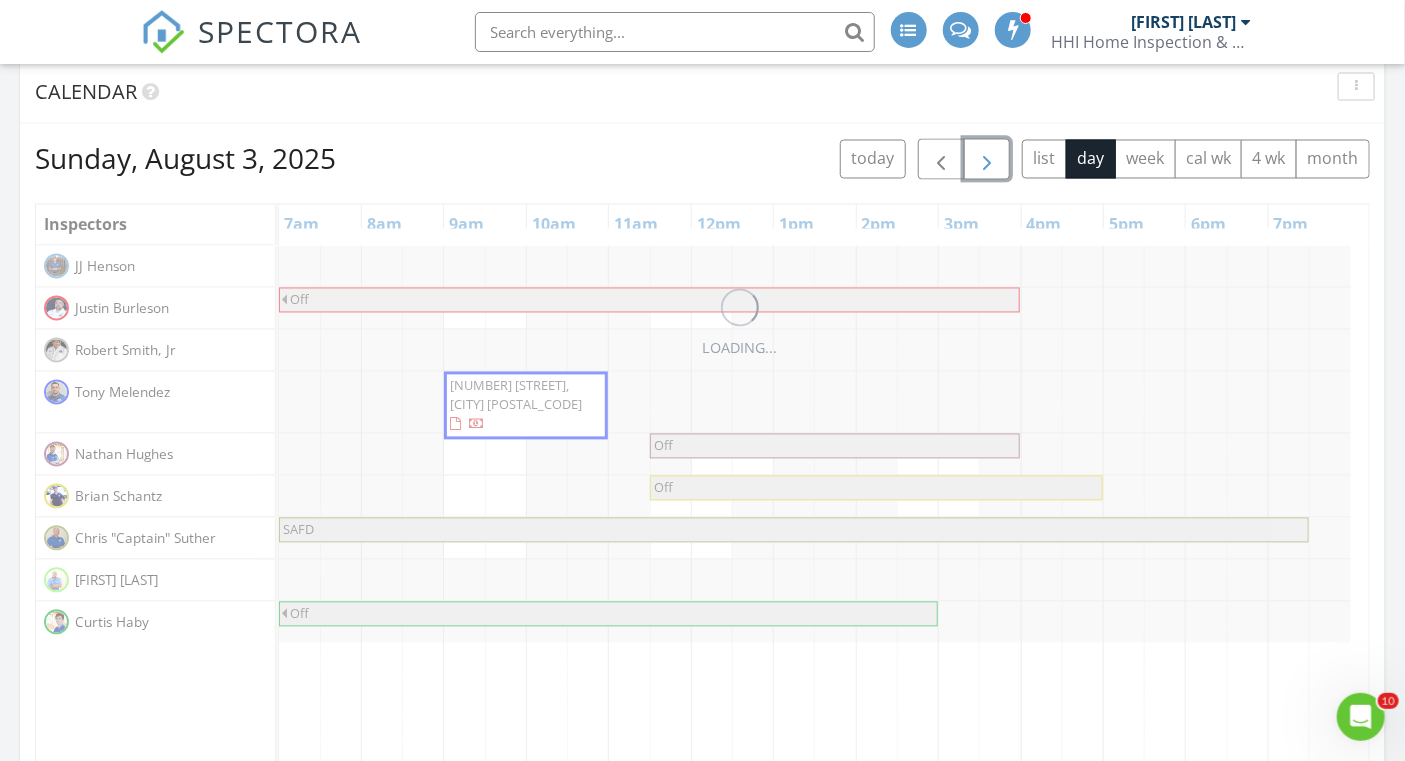 scroll, scrollTop: 0, scrollLeft: 0, axis: both 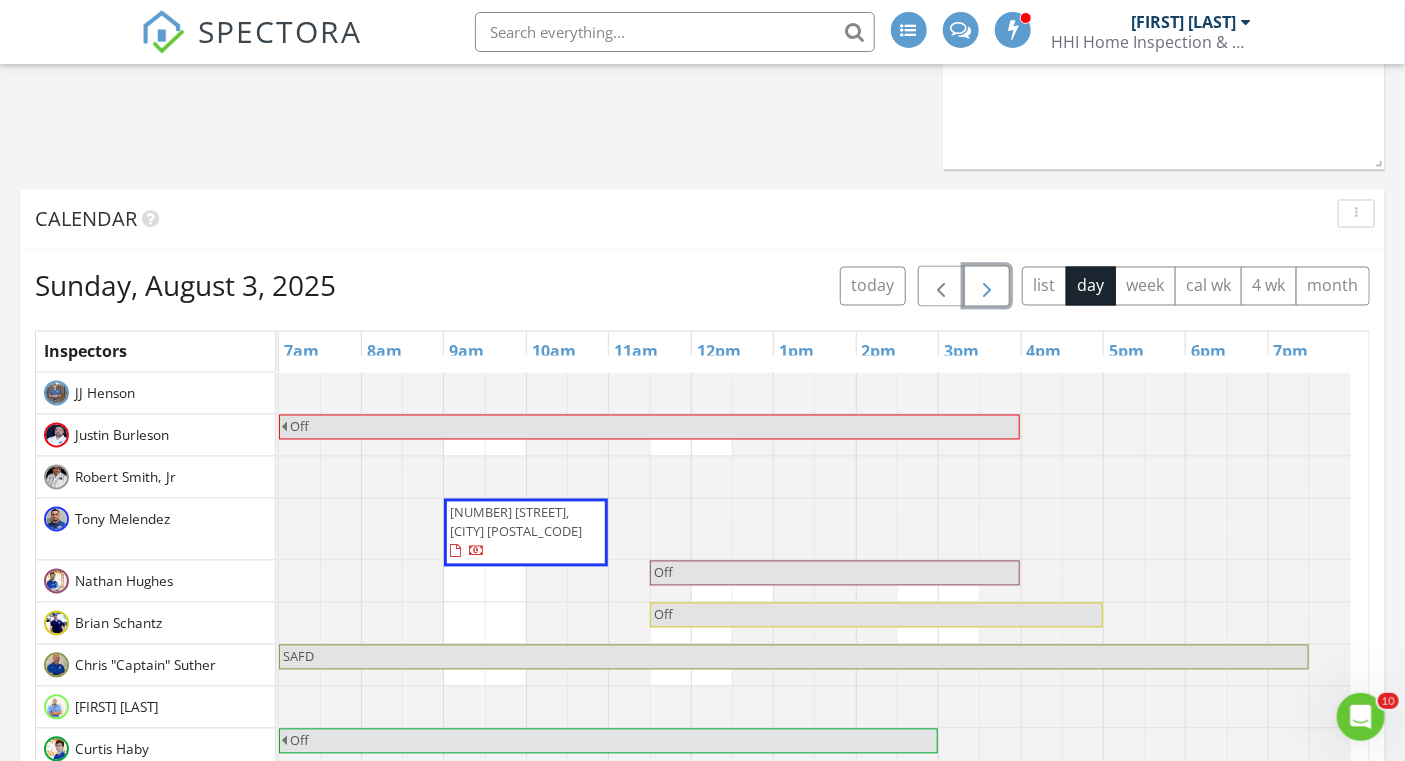 click at bounding box center [987, 286] 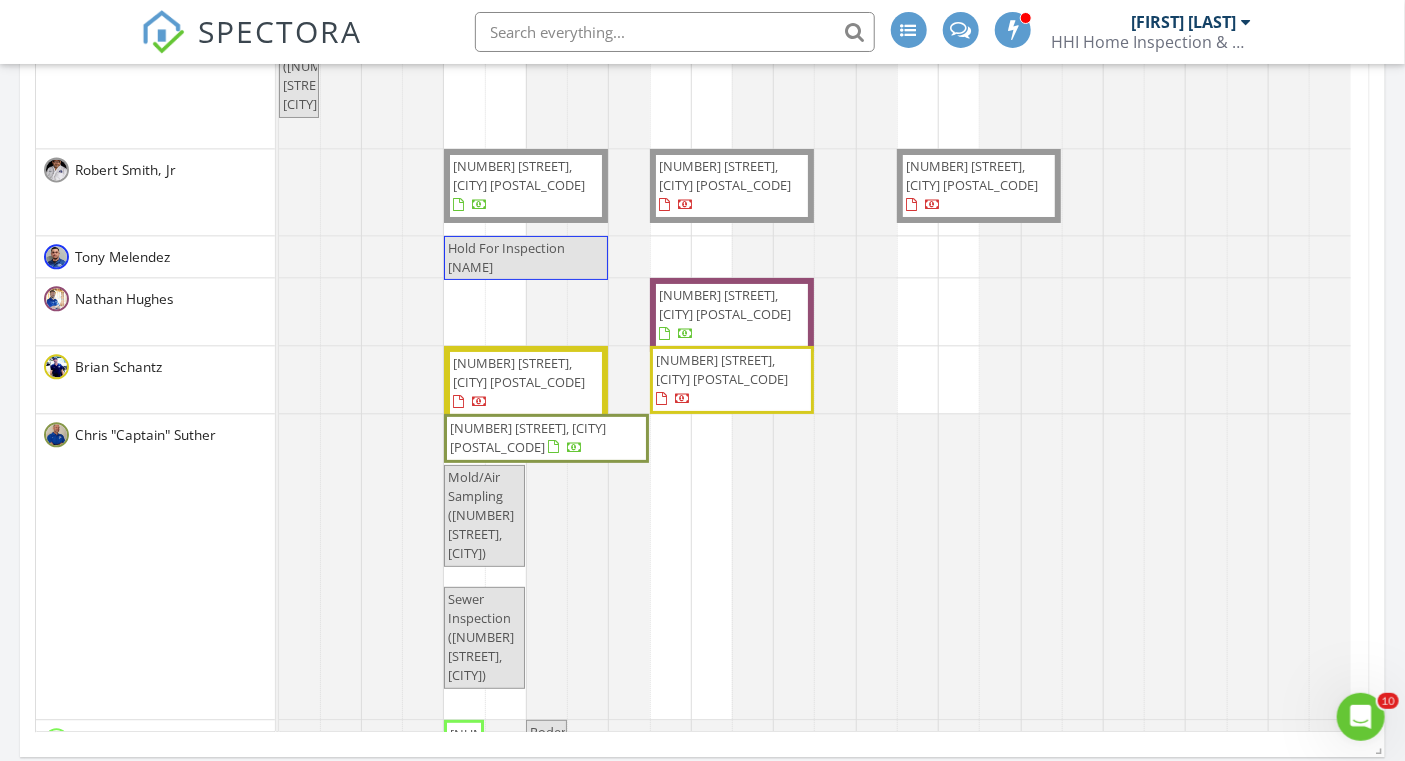 scroll, scrollTop: 1827, scrollLeft: 0, axis: vertical 